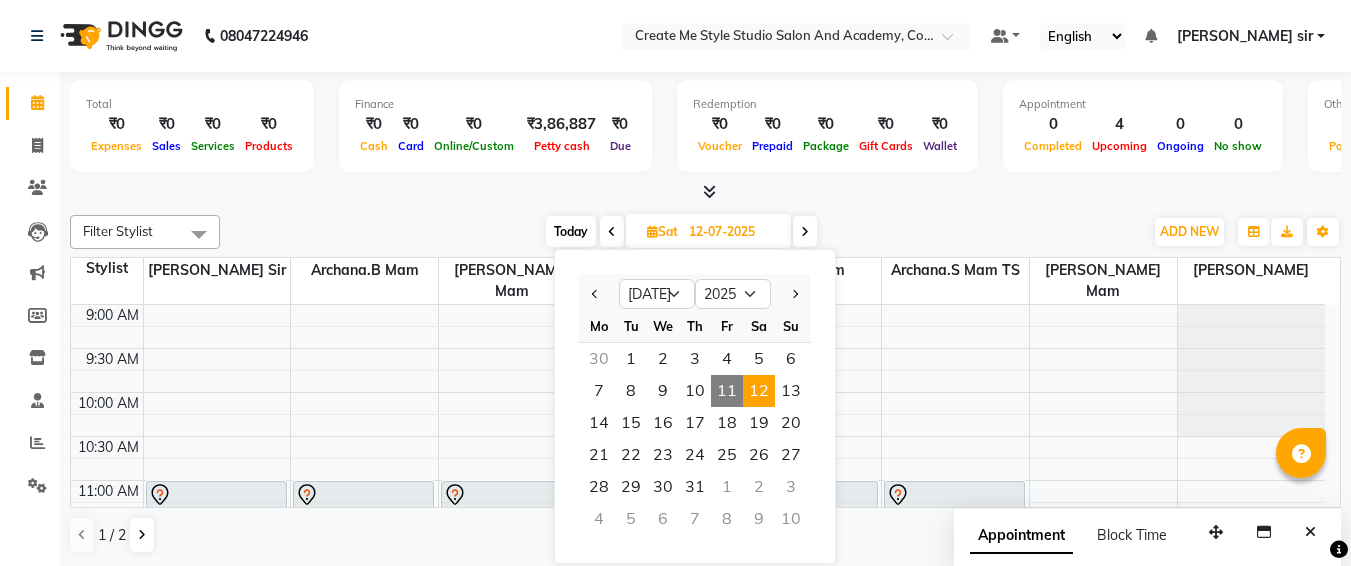 click at bounding box center [734, 425] 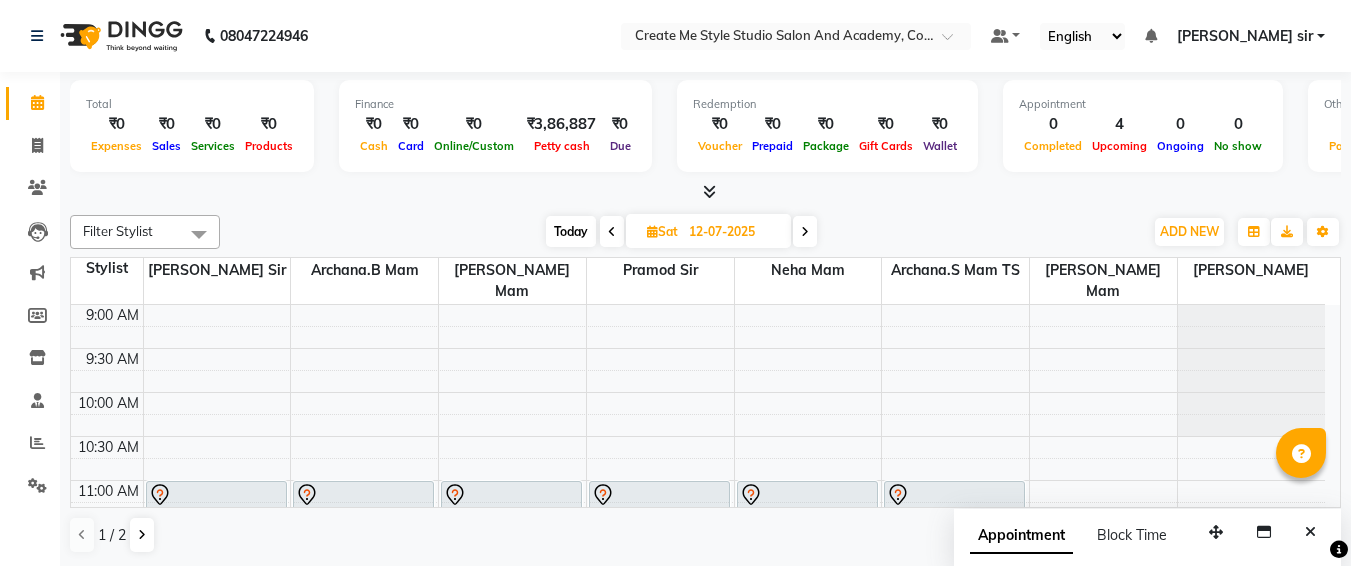 scroll, scrollTop: 0, scrollLeft: 0, axis: both 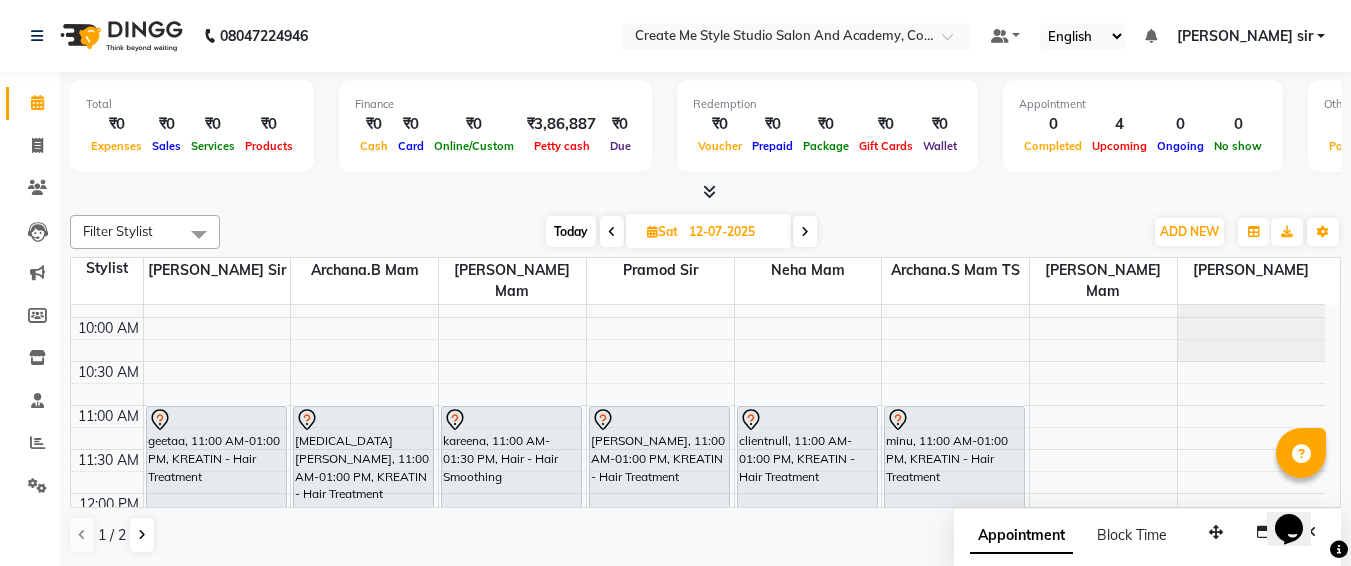 click on "Opens Chat This icon Opens the chat window." at bounding box center (1299, 494) 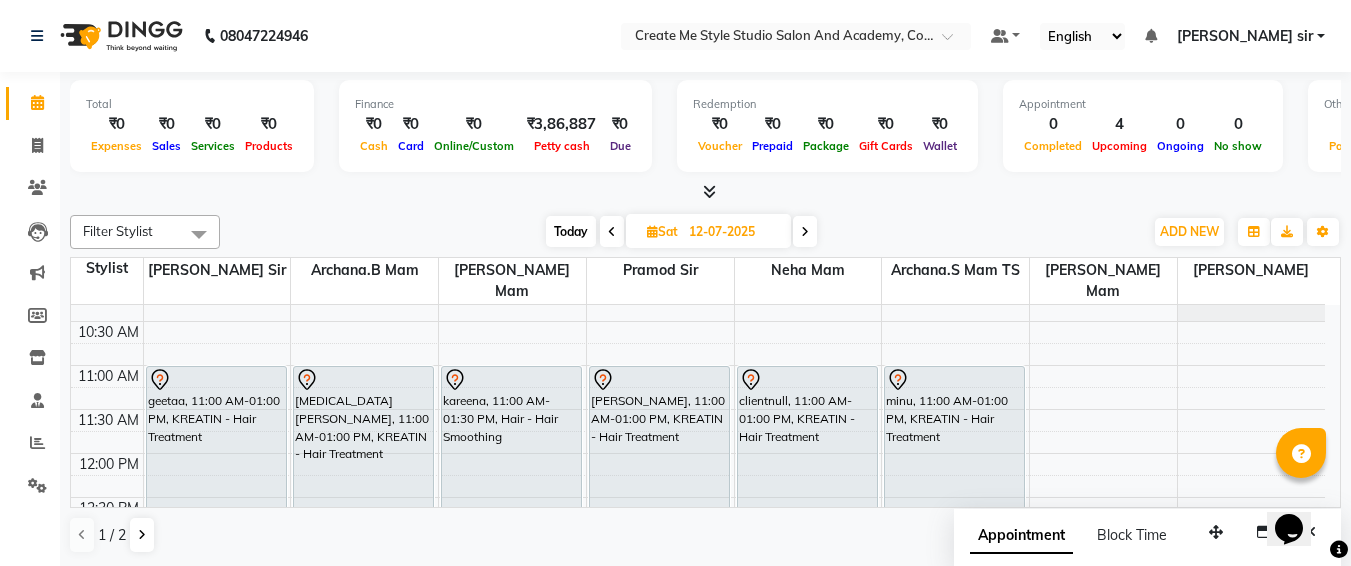scroll, scrollTop: 155, scrollLeft: 0, axis: vertical 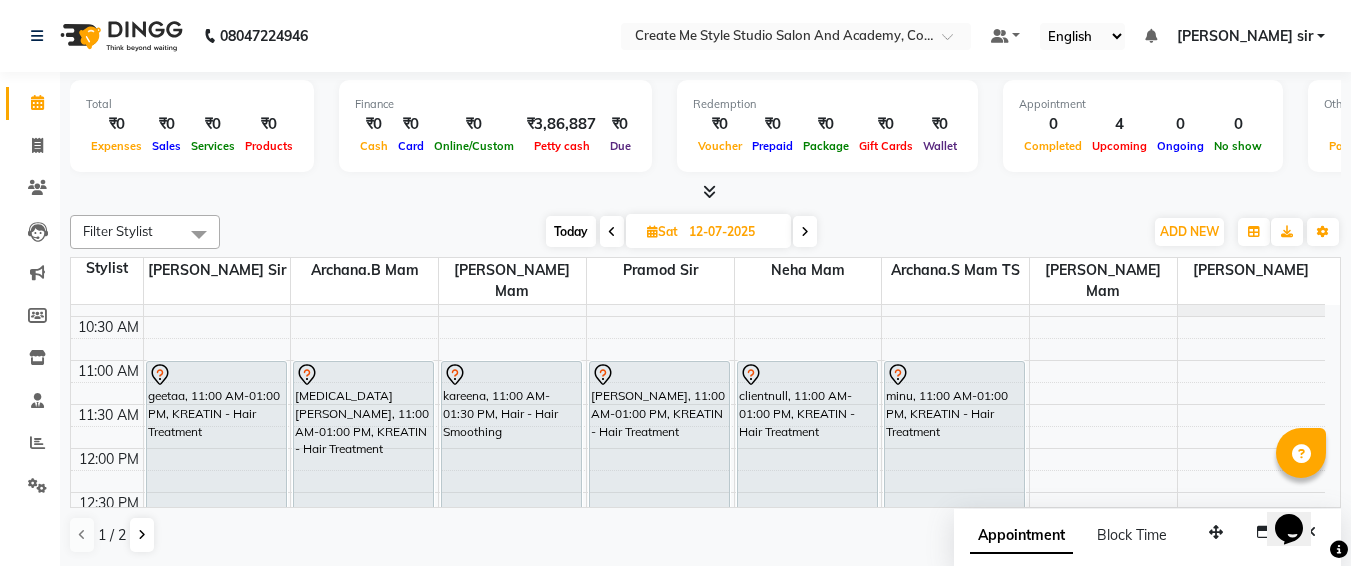 click at bounding box center (612, 231) 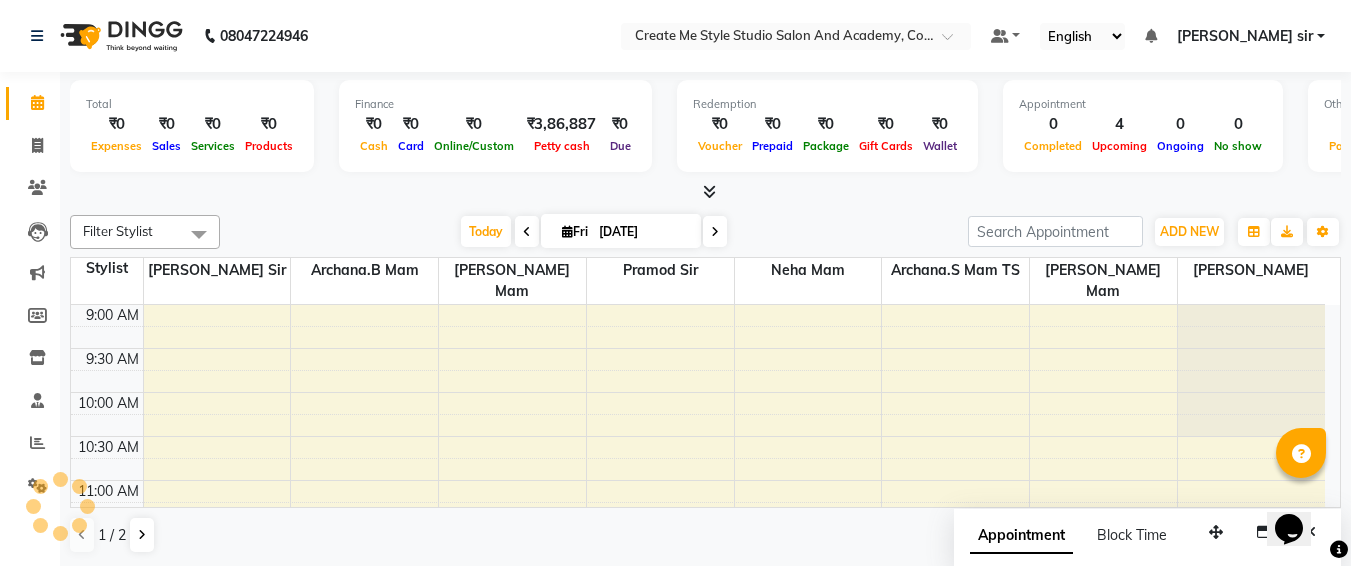 scroll, scrollTop: 177, scrollLeft: 0, axis: vertical 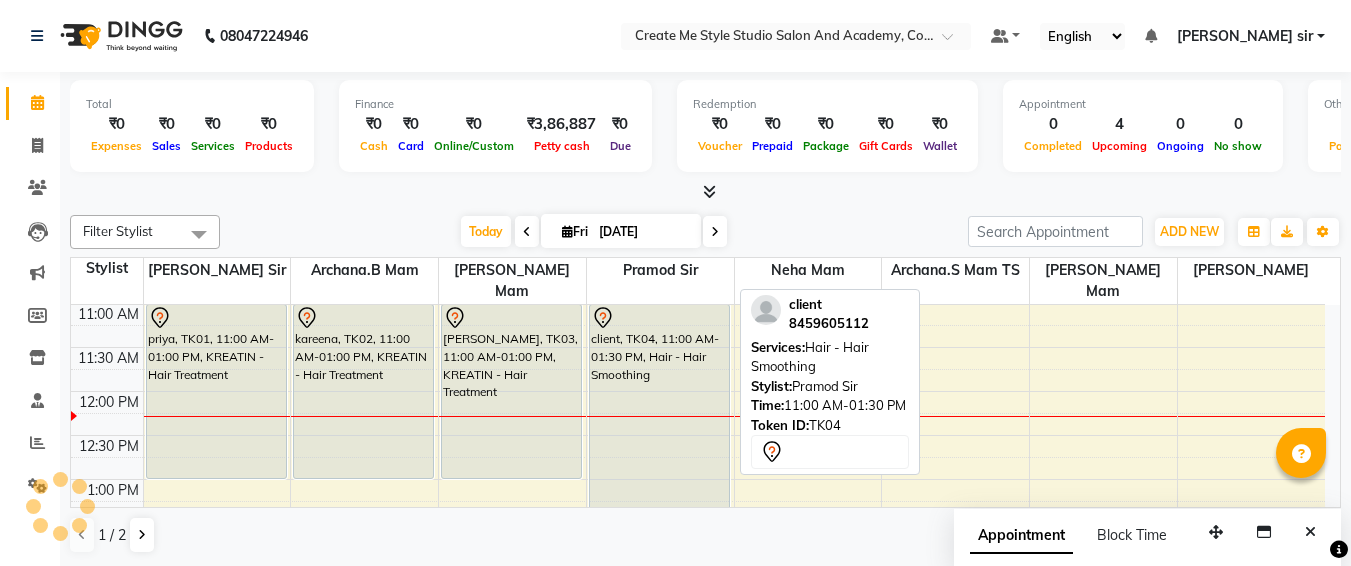 click on "client, TK04, 11:00 AM-01:30 PM, Hair - Hair Smoothing" at bounding box center (659, 413) 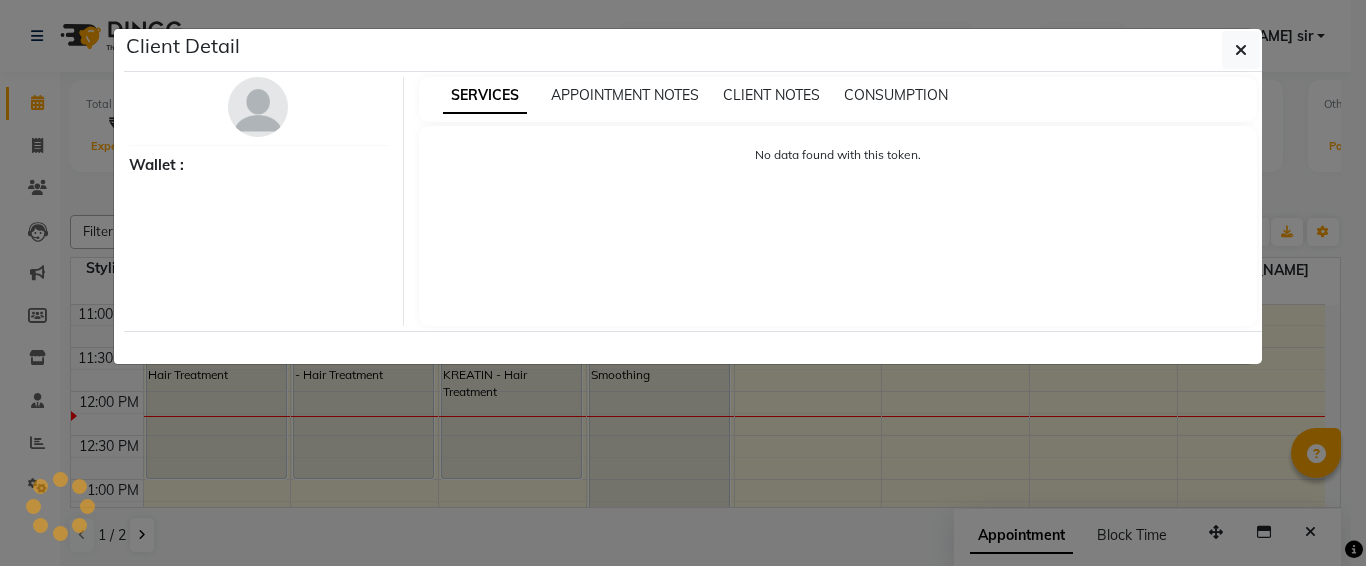 select on "7" 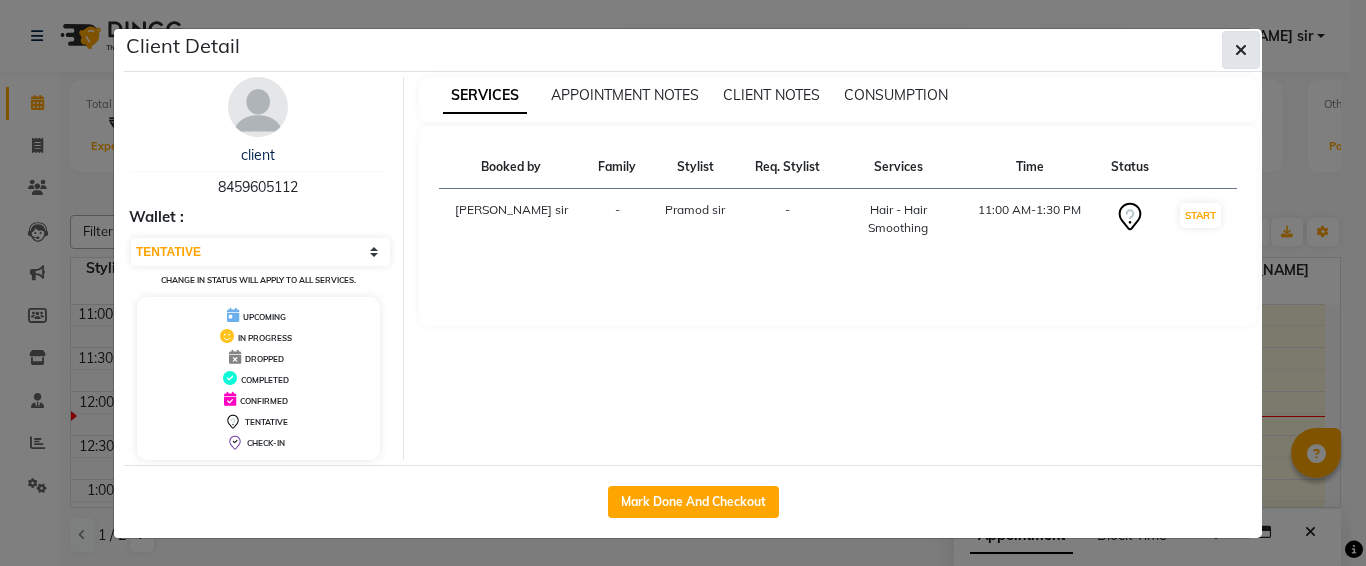 click 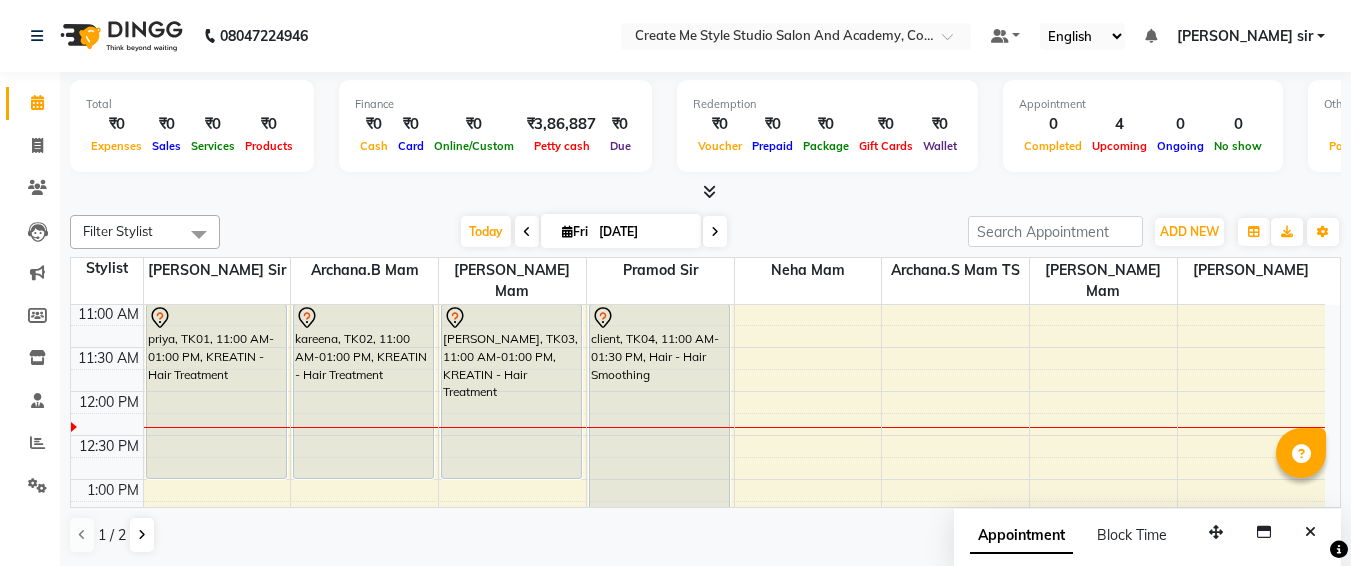 click on "[DATE]" at bounding box center (643, 232) 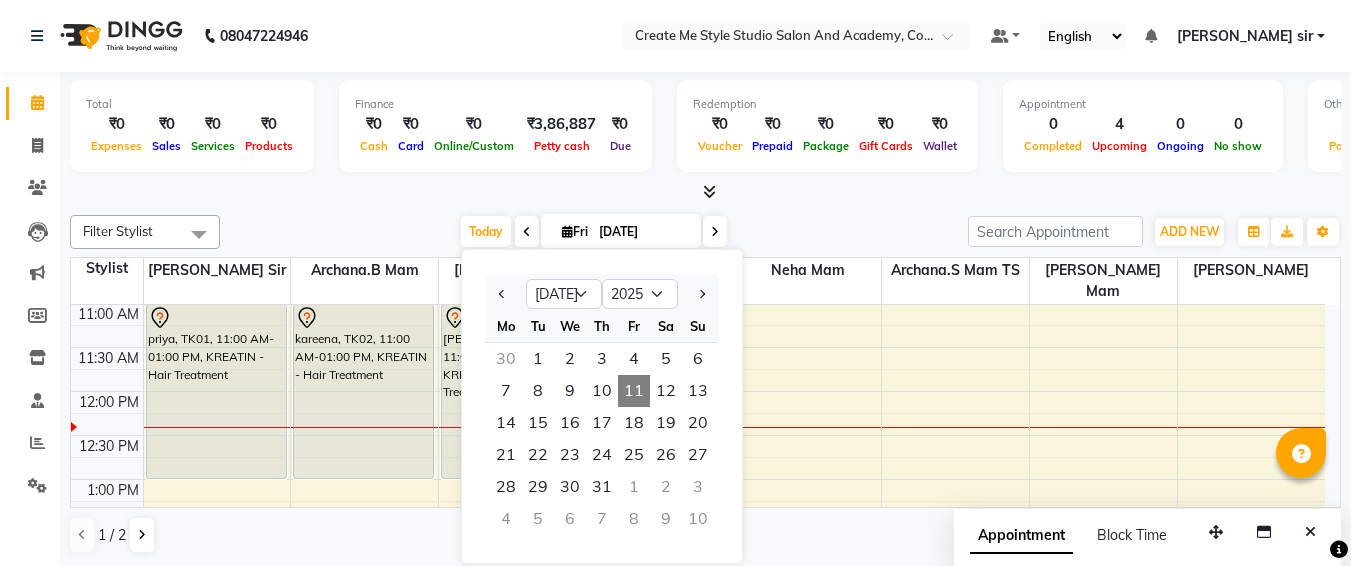 click on "[DATE]" at bounding box center [643, 232] 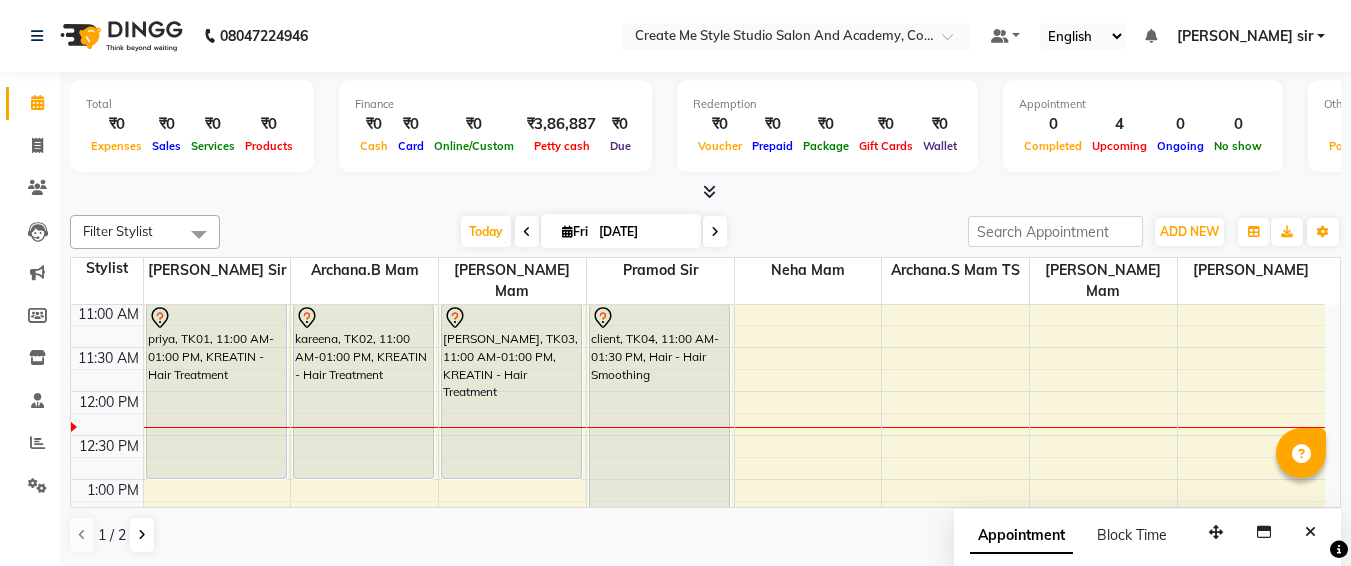 click on "[DATE]" at bounding box center (643, 232) 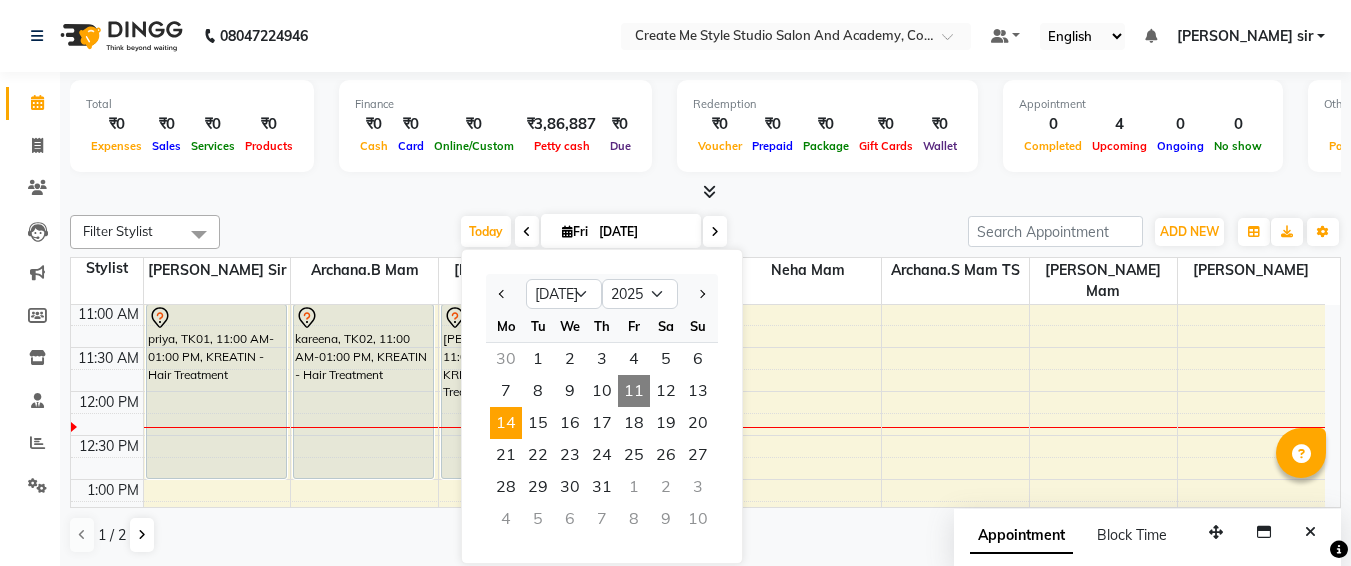 click on "14" at bounding box center (506, 423) 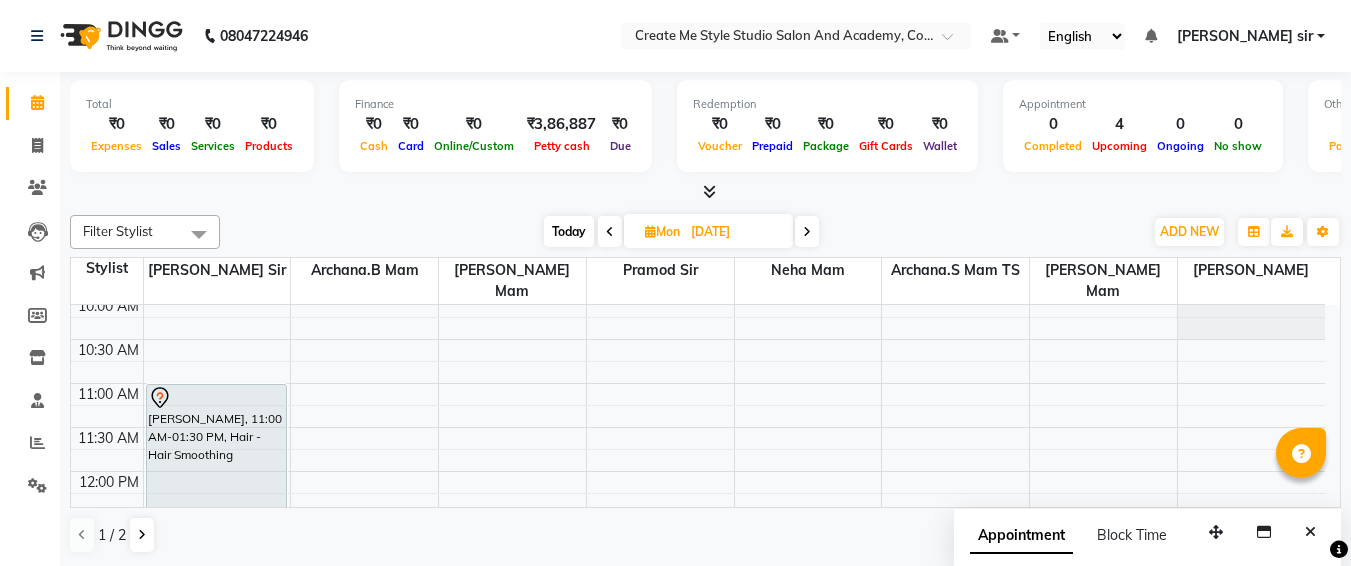 scroll, scrollTop: 96, scrollLeft: 0, axis: vertical 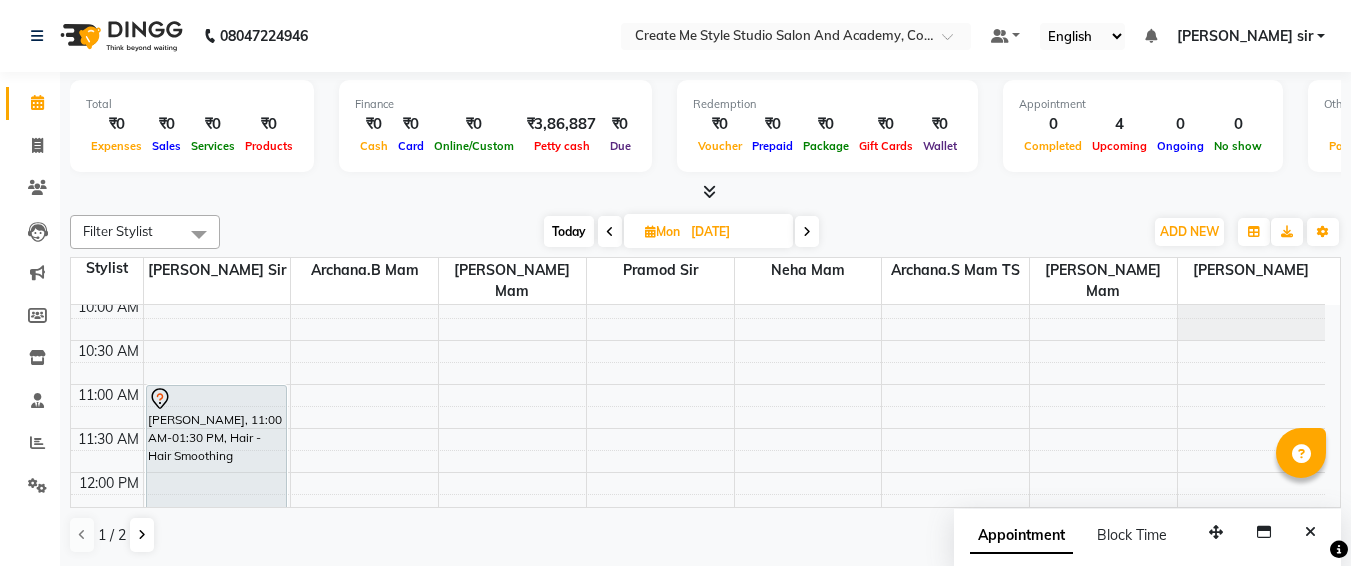 click on "9:00 AM 9:30 AM 10:00 AM 10:30 AM 11:00 AM 11:30 AM 12:00 PM 12:30 PM 1:00 PM 1:30 PM 2:00 PM 2:30 PM 3:00 PM 3:30 PM 4:00 PM 4:30 PM 5:00 PM 5:30 PM 6:00 PM 6:30 PM 7:00 PM 7:30 PM 8:00 PM 8:30 PM 9:00 PM 9:30 PM             [PERSON_NAME], 11:00 AM-01:30 PM, Hair - Hair Smoothing" at bounding box center (698, 780) 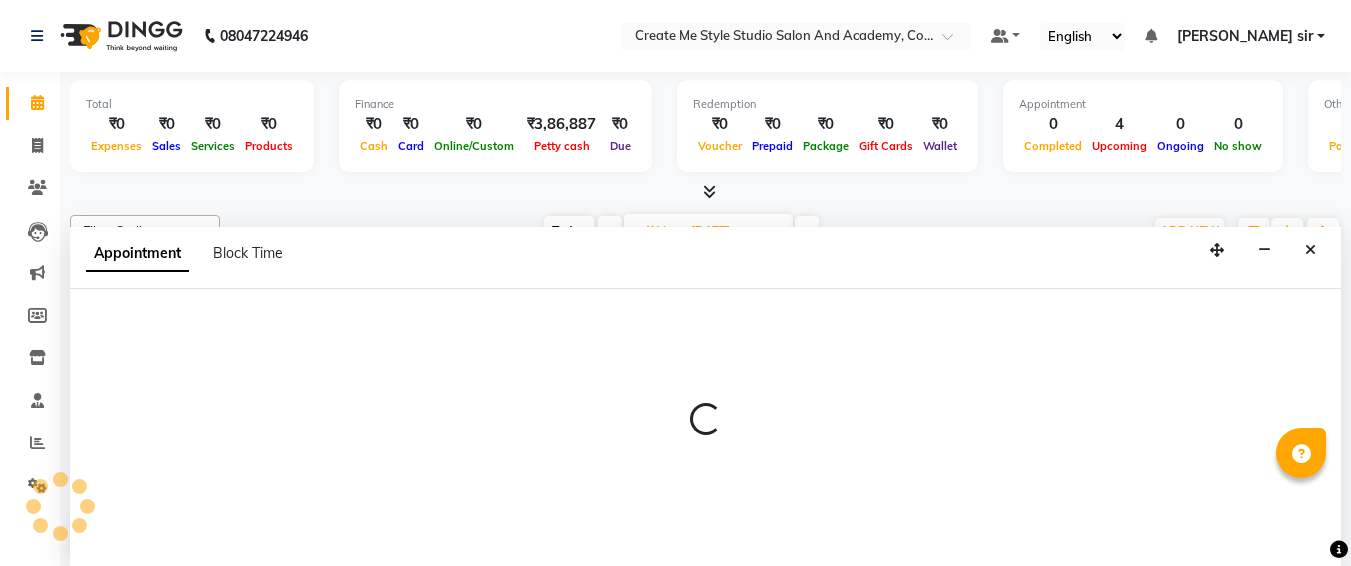 scroll, scrollTop: 1, scrollLeft: 0, axis: vertical 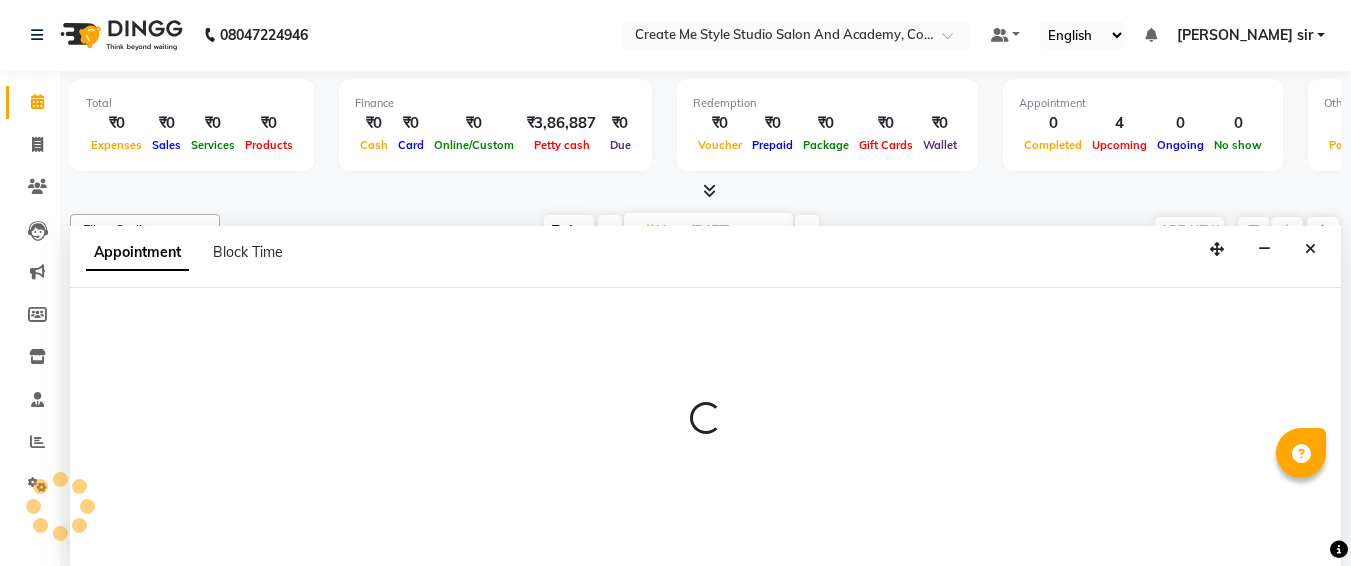 select on "79113" 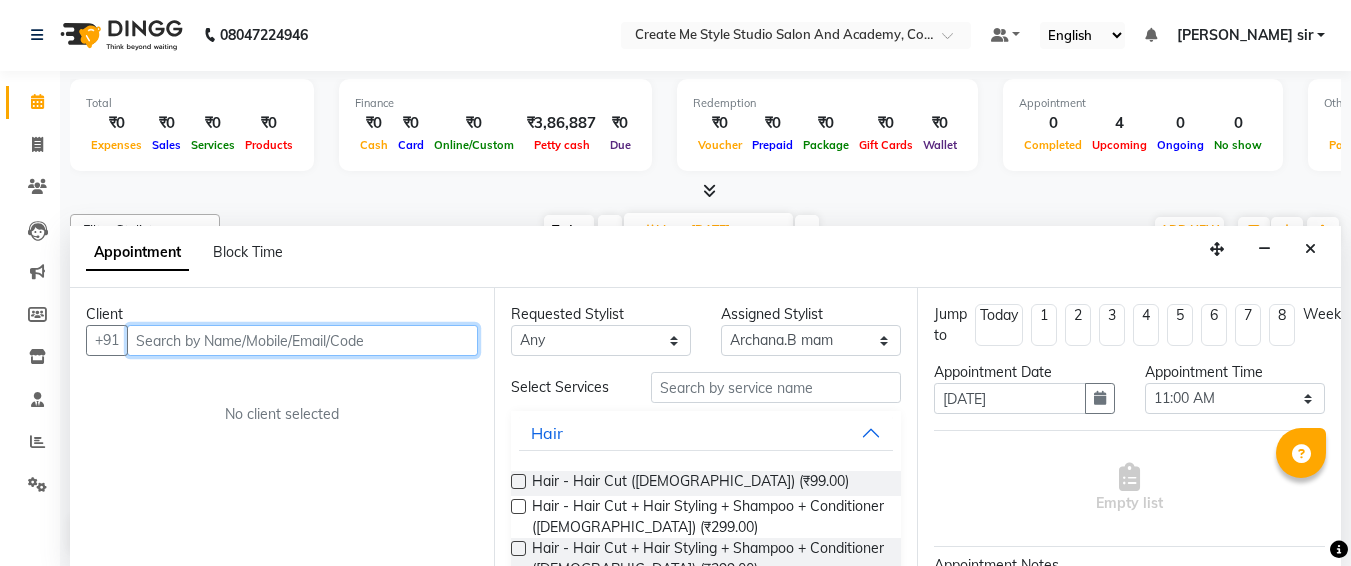 click at bounding box center [302, 340] 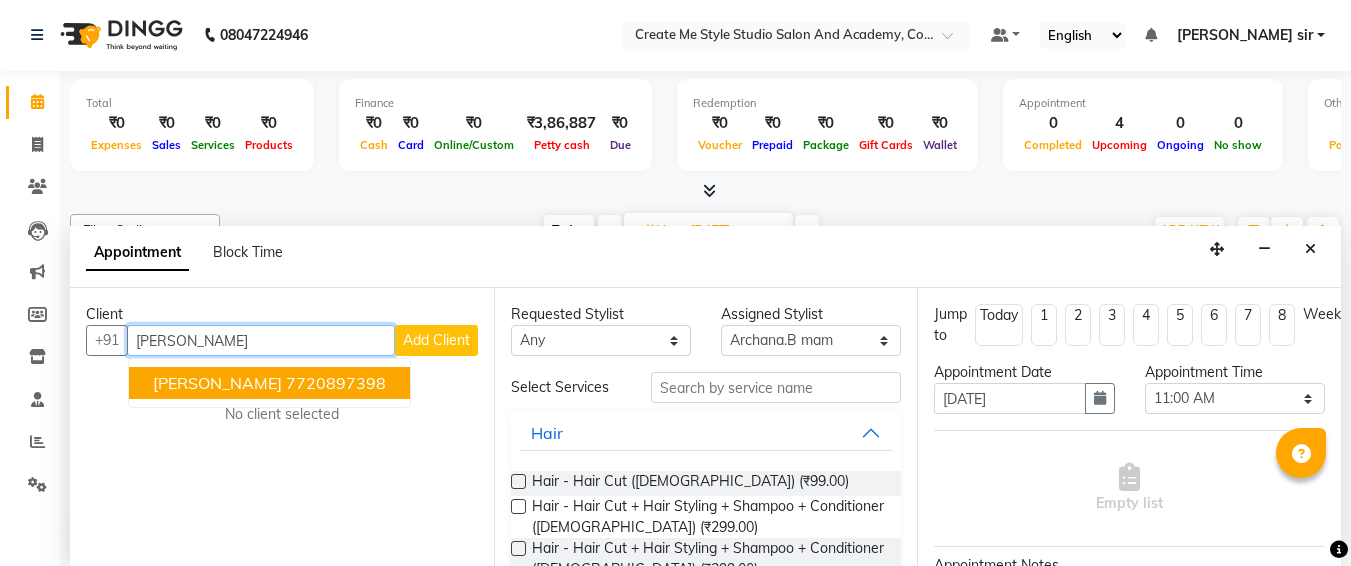 click on "[PERSON_NAME]  7720897398" at bounding box center (269, 383) 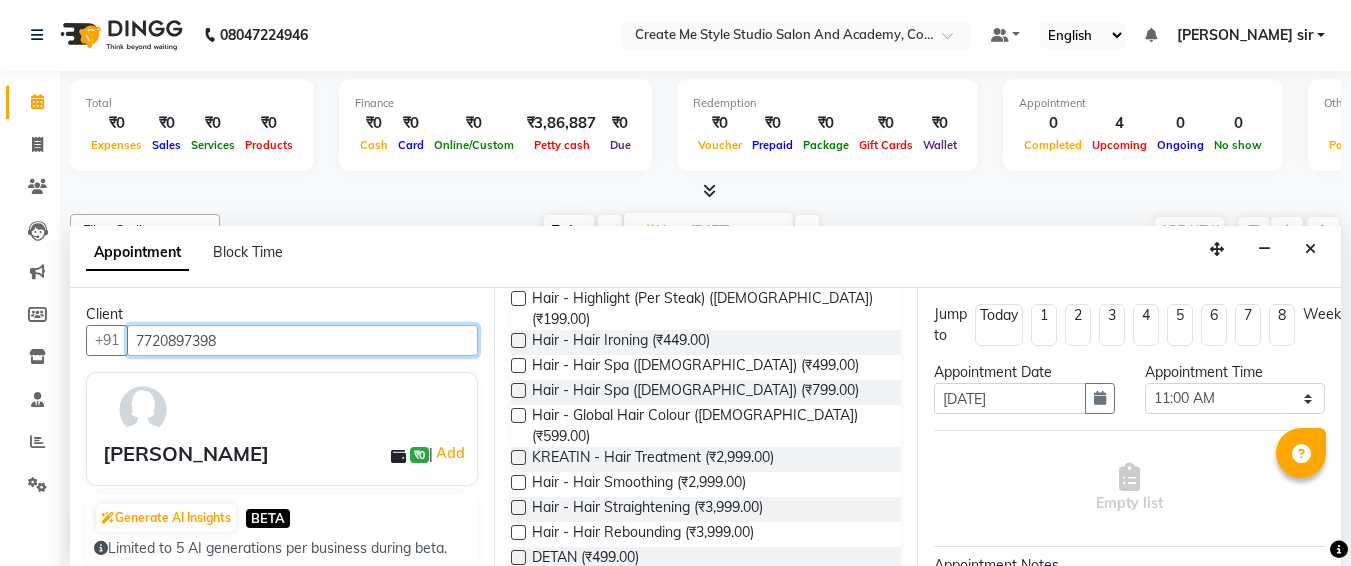 scroll, scrollTop: 299, scrollLeft: 0, axis: vertical 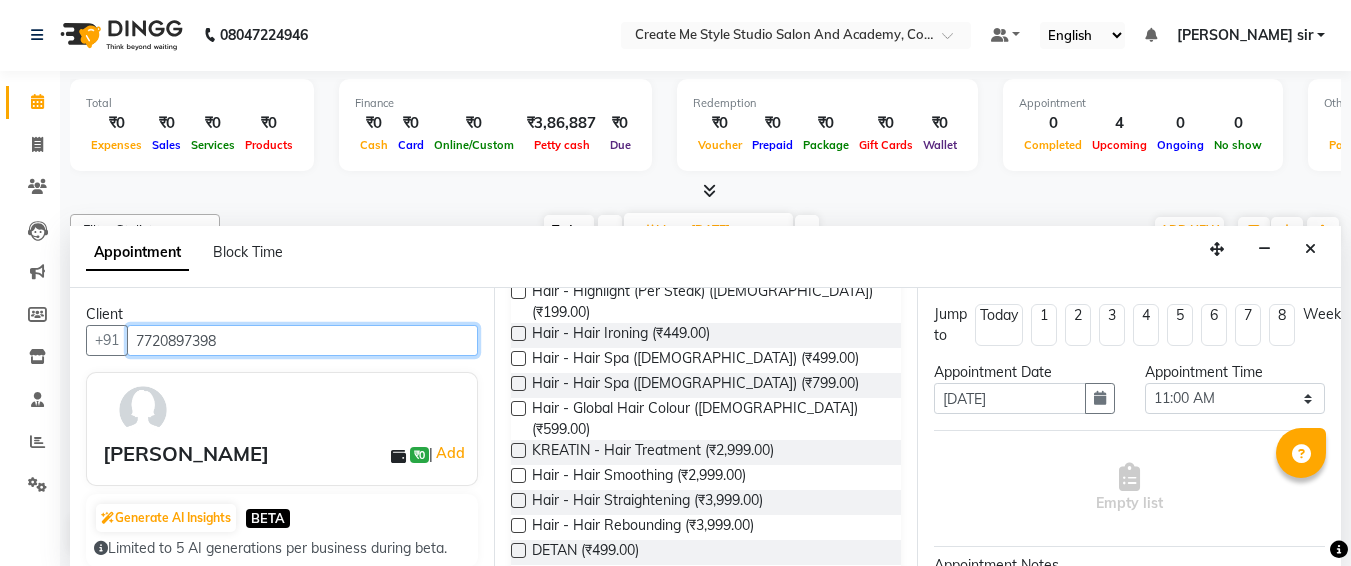 type on "7720897398" 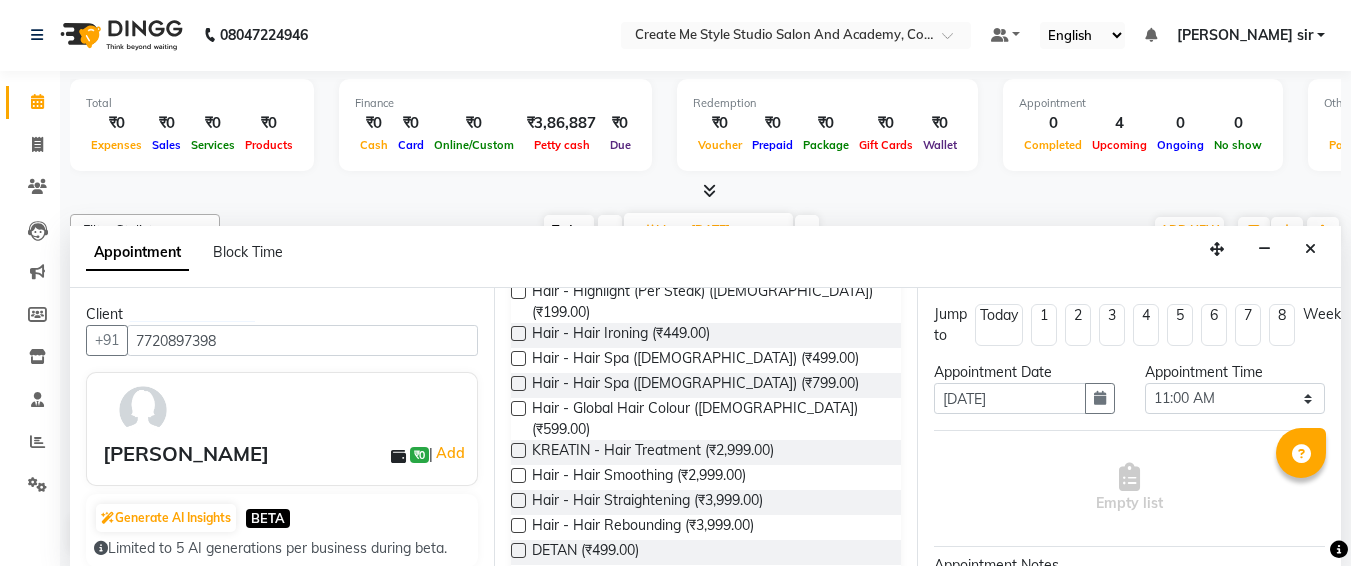 click at bounding box center [518, 450] 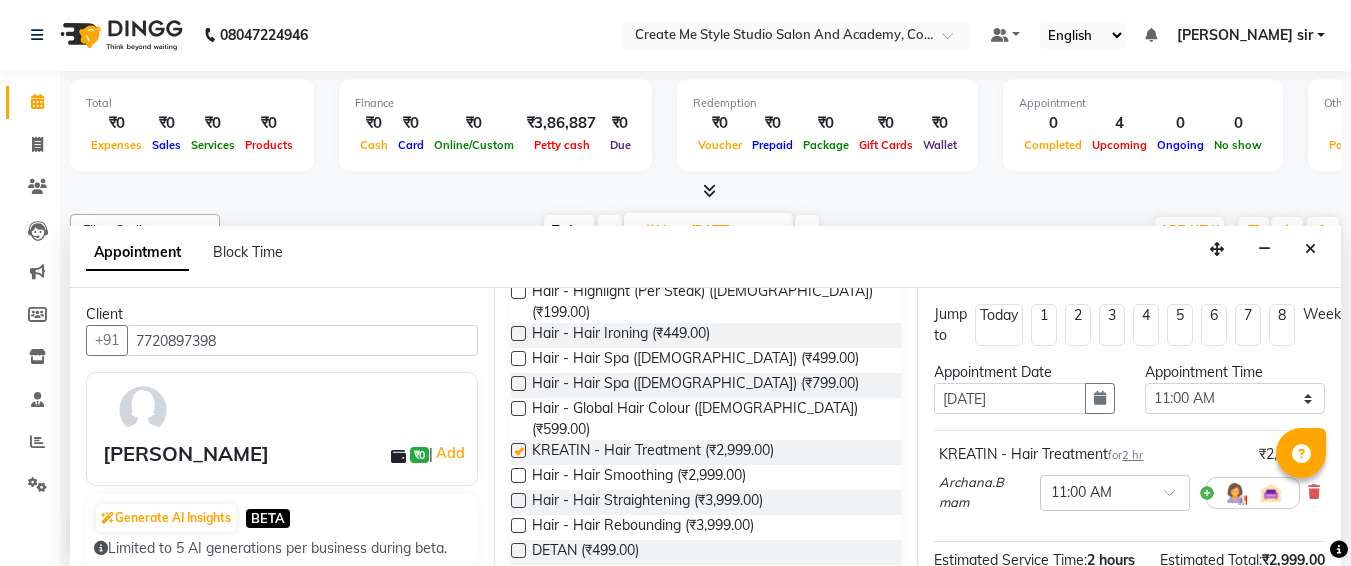 checkbox on "false" 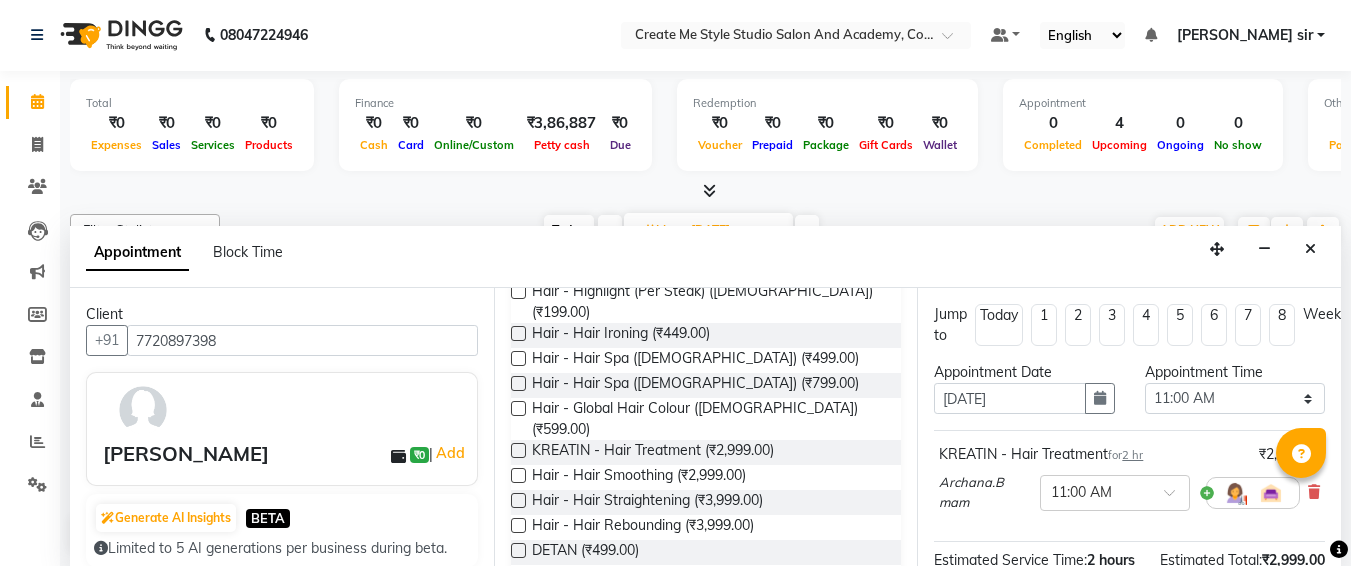 scroll, scrollTop: 287, scrollLeft: 0, axis: vertical 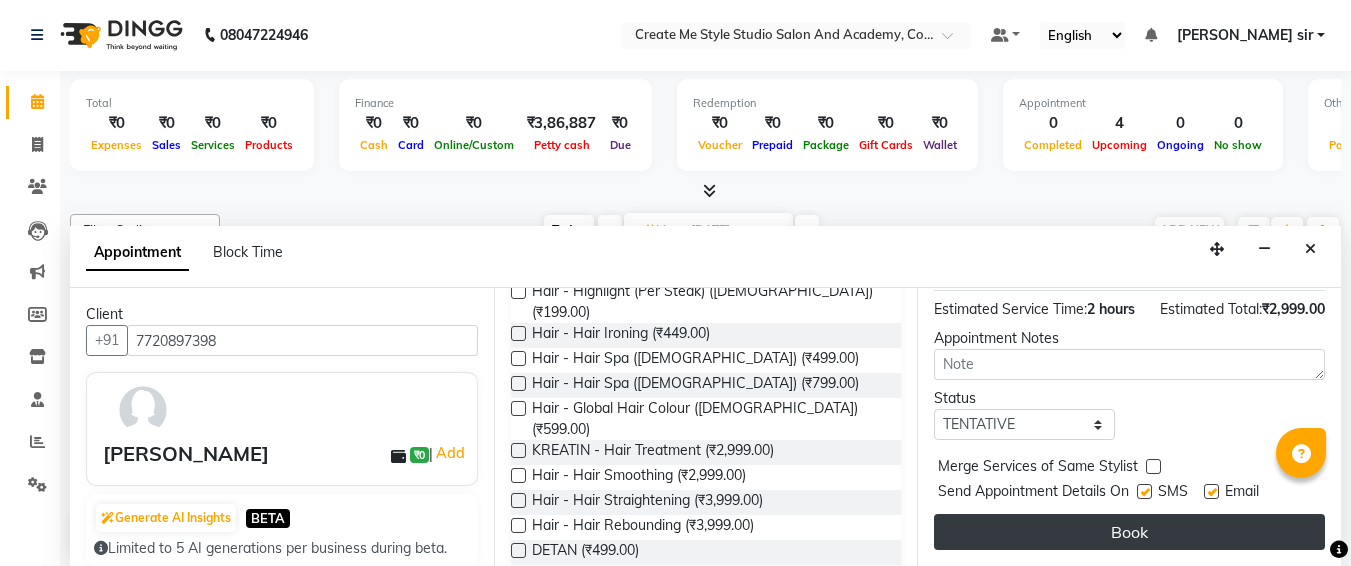 click on "Book" at bounding box center [1129, 532] 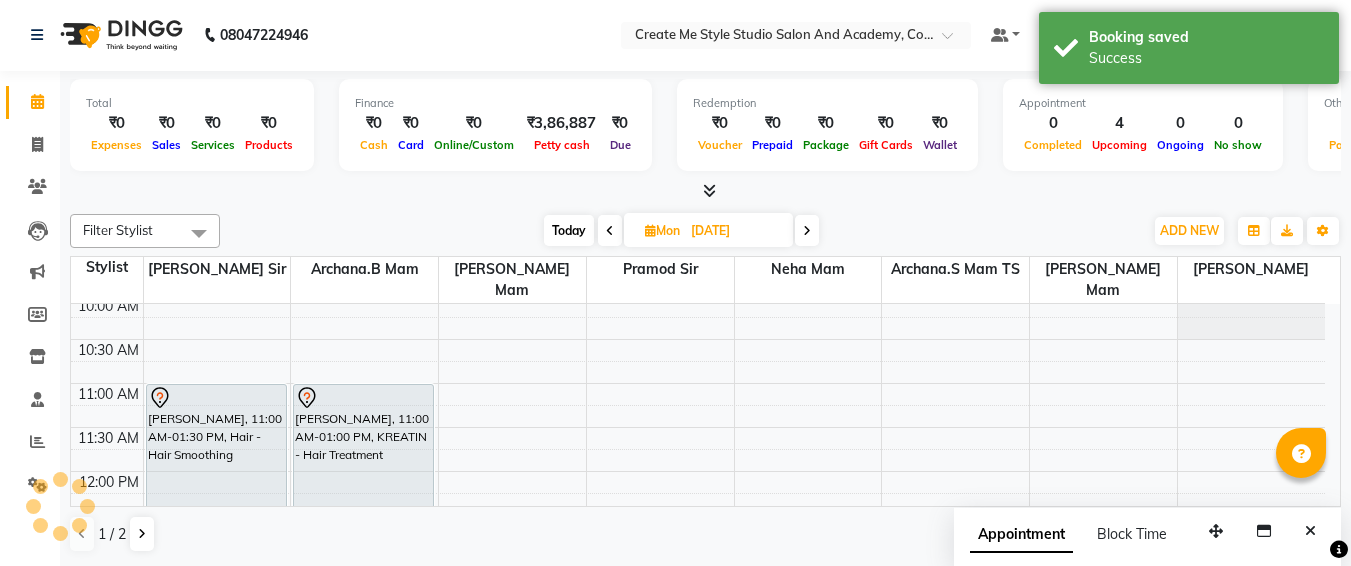 scroll, scrollTop: 0, scrollLeft: 0, axis: both 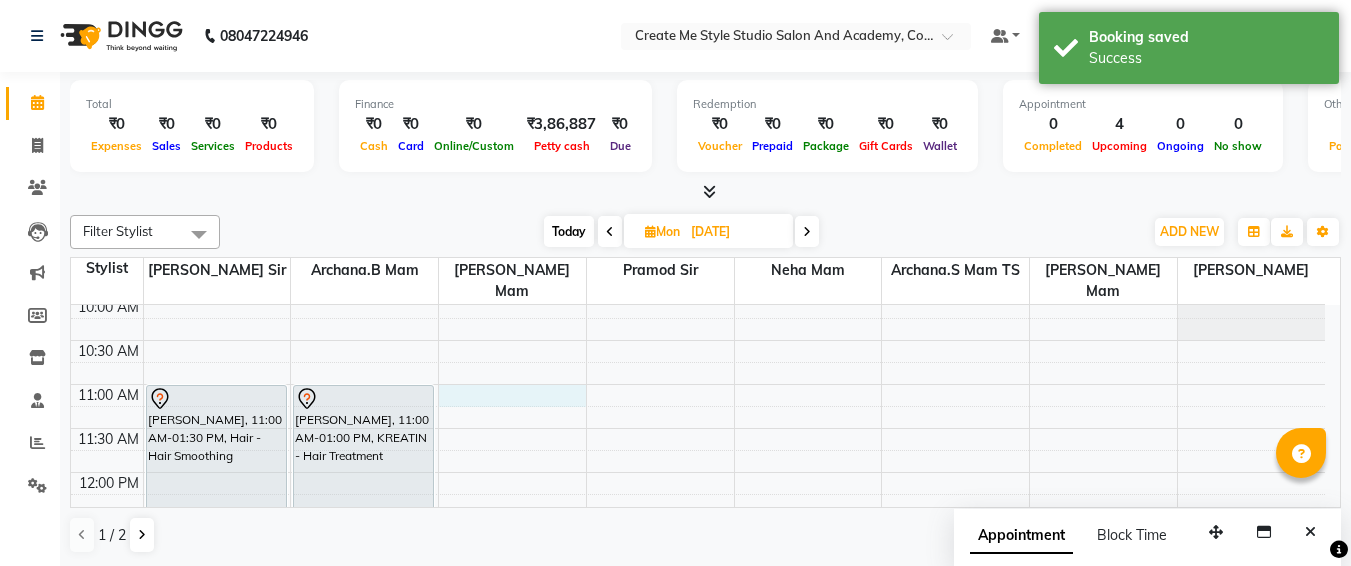 click on "9:00 AM 9:30 AM 10:00 AM 10:30 AM 11:00 AM 11:30 AM 12:00 PM 12:30 PM 1:00 PM 1:30 PM 2:00 PM 2:30 PM 3:00 PM 3:30 PM 4:00 PM 4:30 PM 5:00 PM 5:30 PM 6:00 PM 6:30 PM 7:00 PM 7:30 PM 8:00 PM 8:30 PM 9:00 PM 9:30 PM             [PERSON_NAME], 11:00 AM-01:30 PM, Hair - Hair Smoothing             [PERSON_NAME], 11:00 AM-01:00 PM, KREATIN - Hair Treatment" at bounding box center [698, 780] 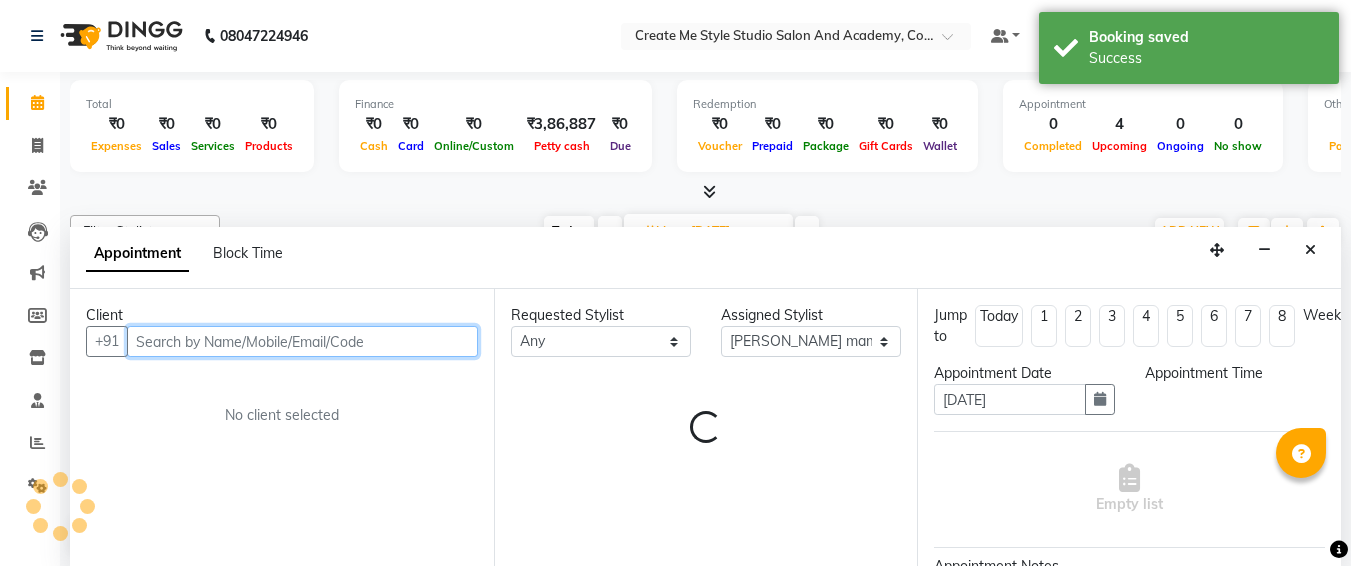 select on "660" 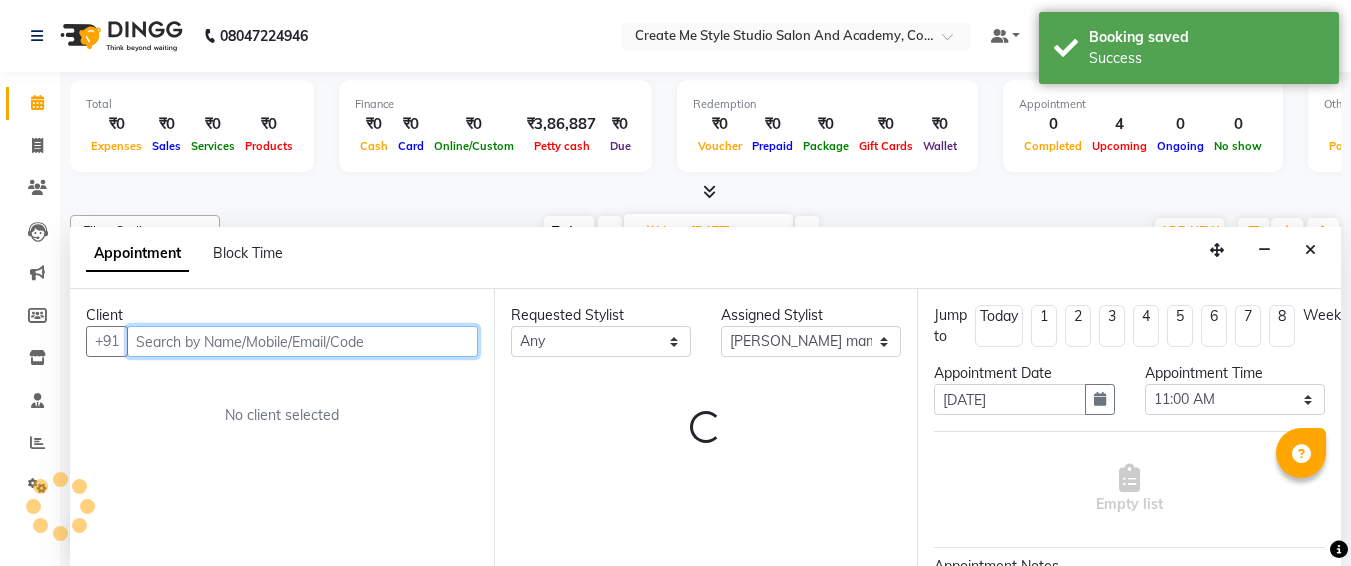 scroll, scrollTop: 1, scrollLeft: 0, axis: vertical 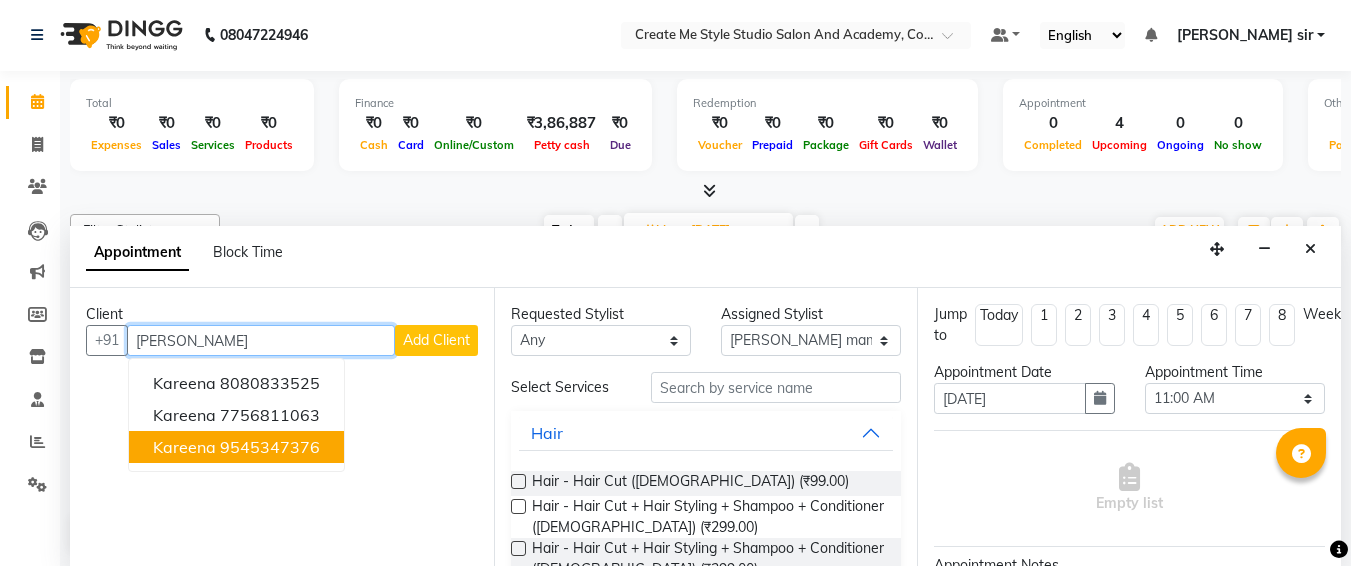 click on "9545347376" at bounding box center (270, 447) 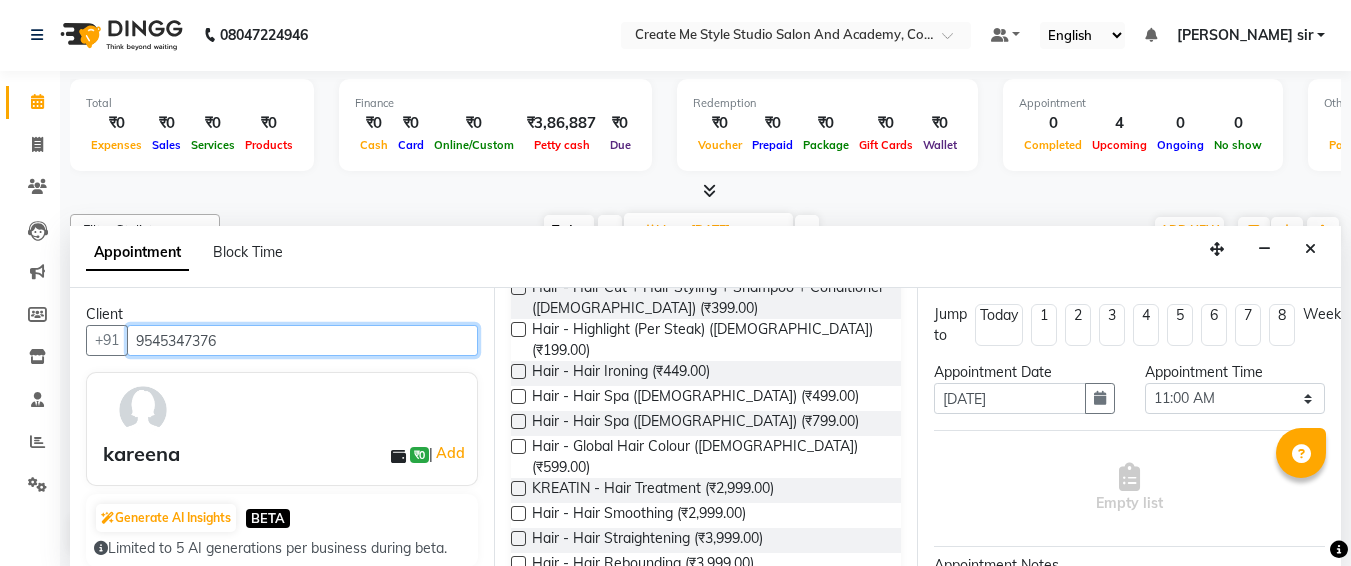 scroll, scrollTop: 268, scrollLeft: 0, axis: vertical 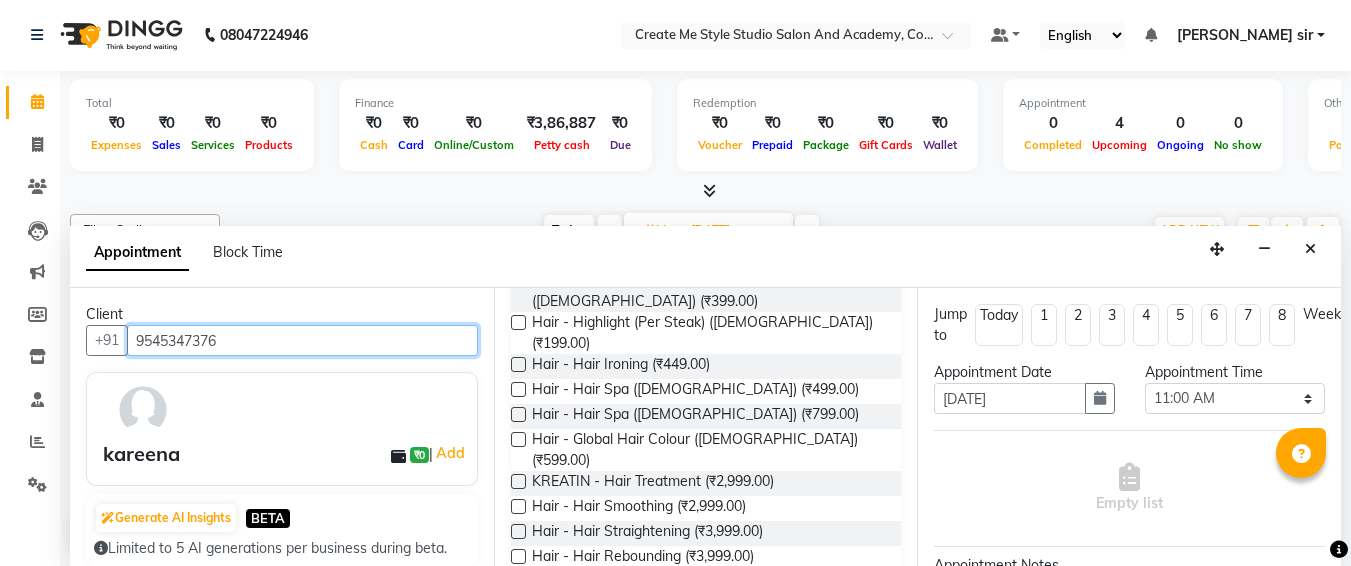 type on "9545347376" 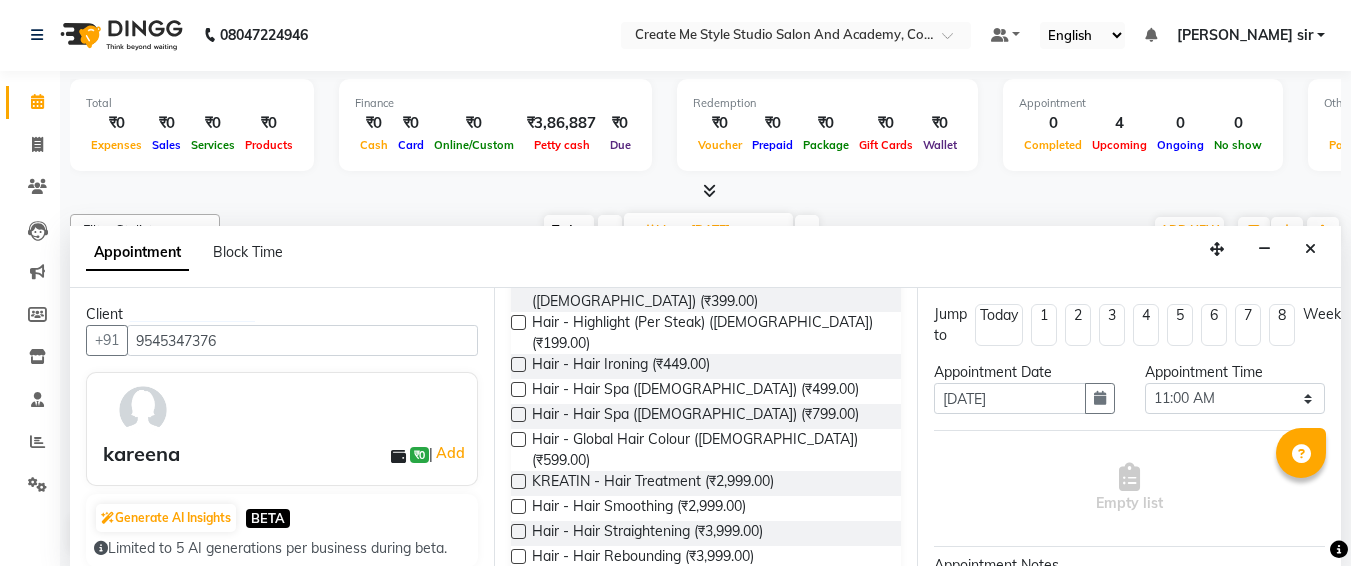 click at bounding box center [518, 481] 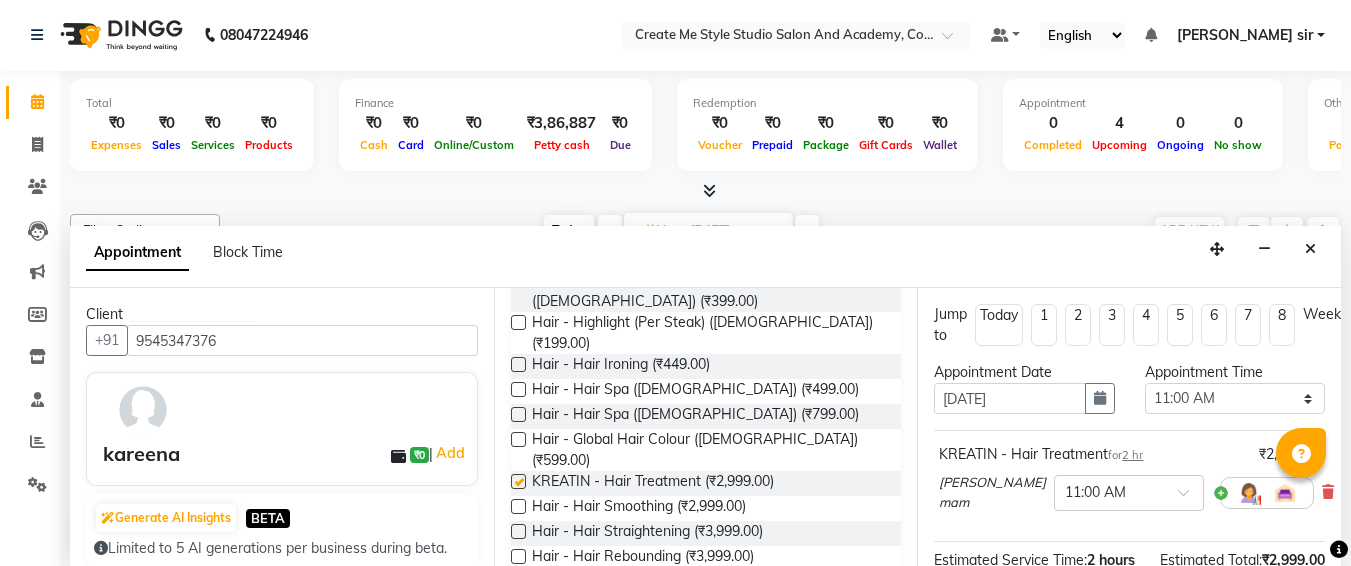 checkbox on "false" 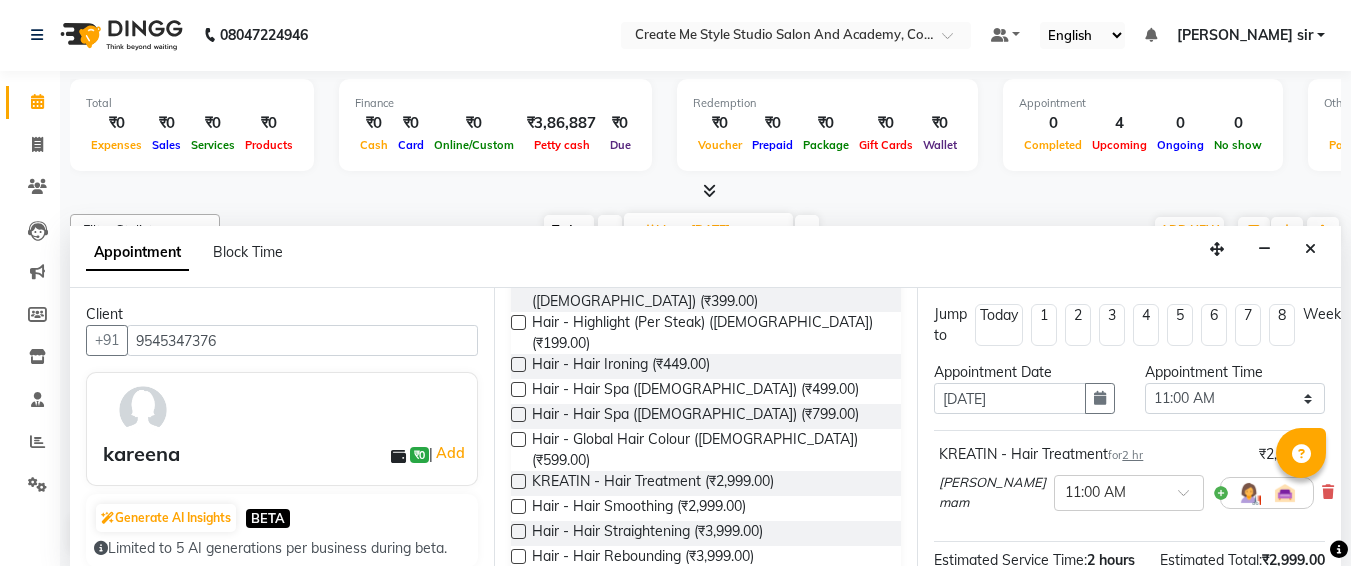 scroll, scrollTop: 287, scrollLeft: 0, axis: vertical 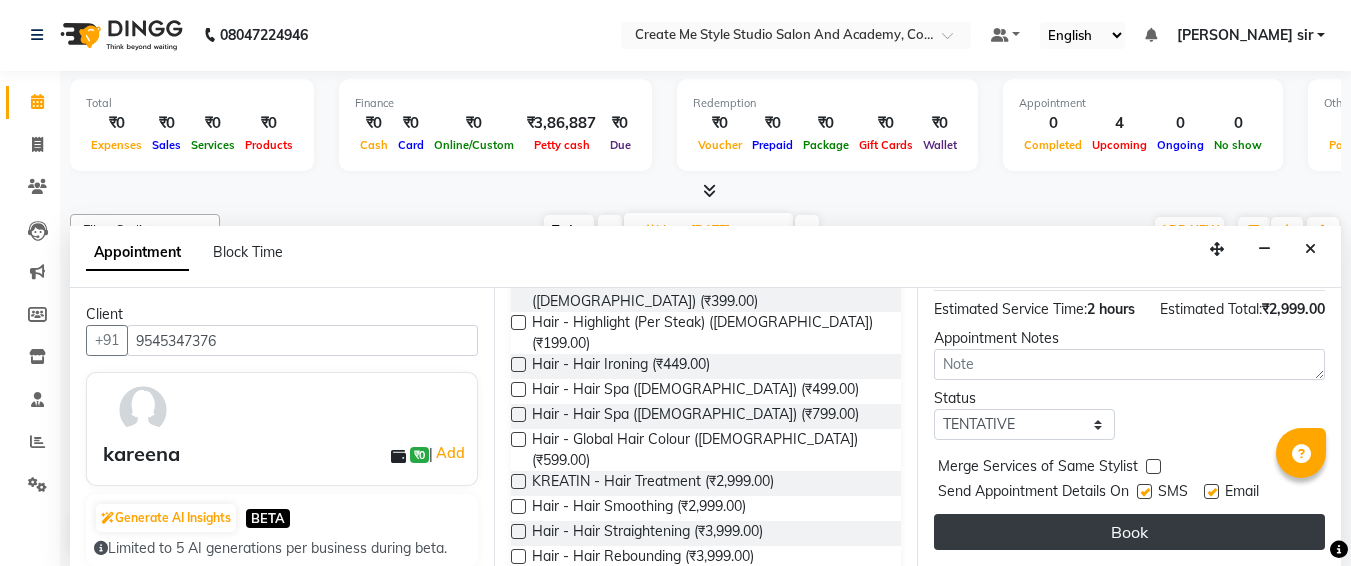 click on "Book" at bounding box center [1129, 532] 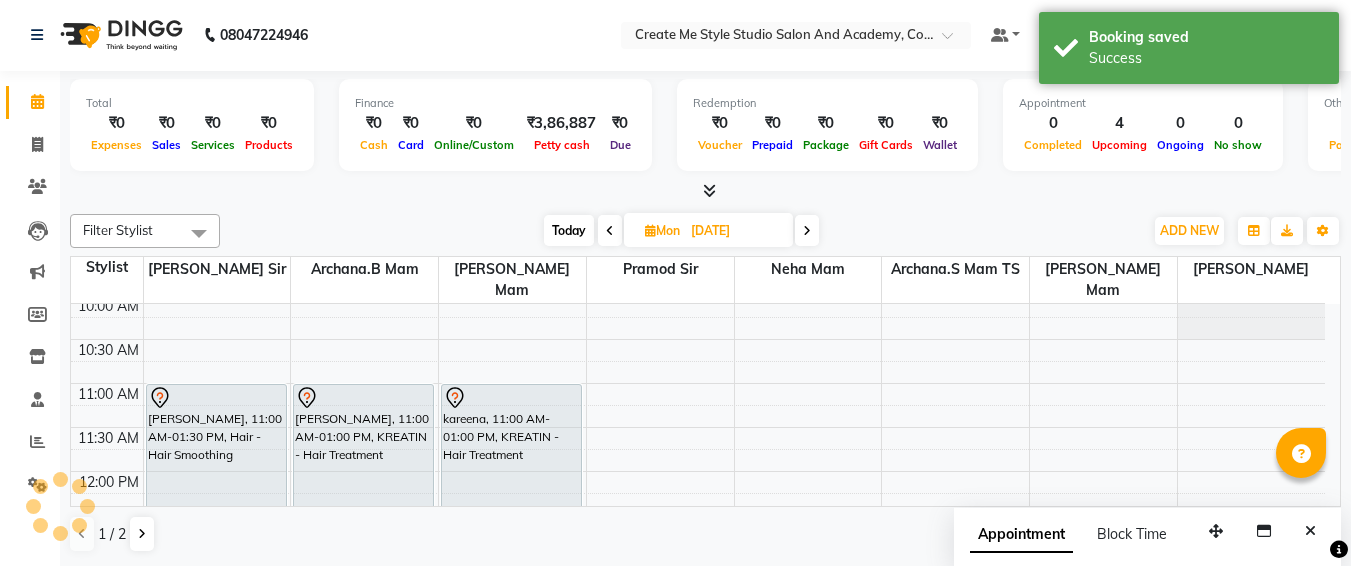 scroll, scrollTop: 0, scrollLeft: 0, axis: both 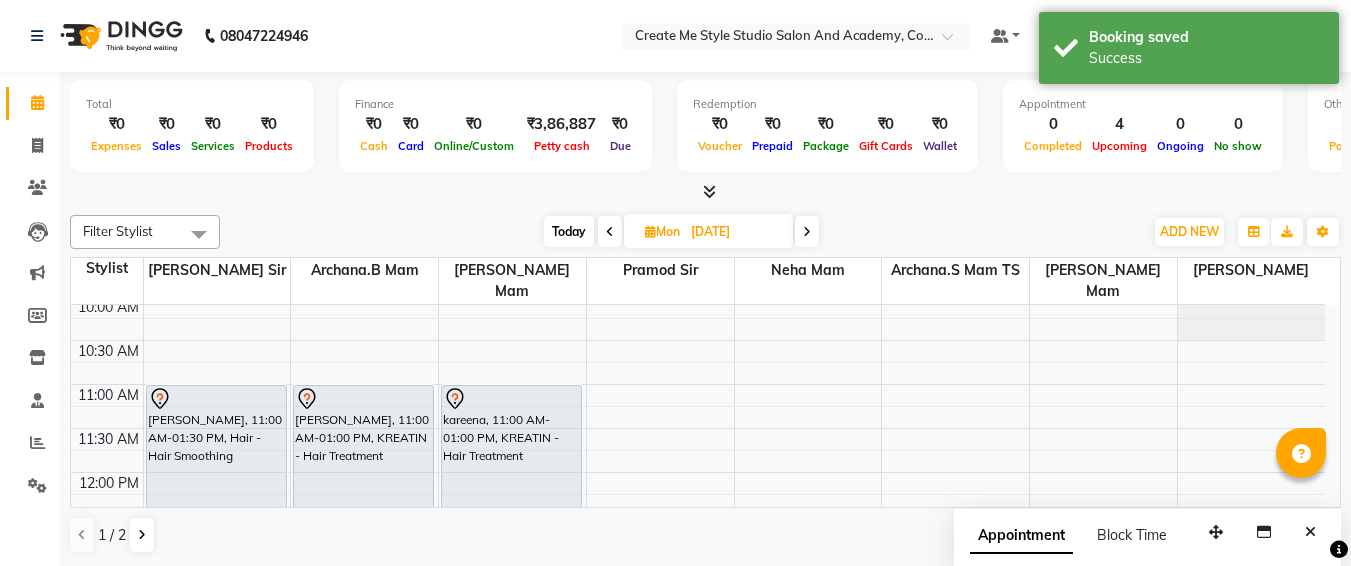 click on "[DATE]" at bounding box center (735, 232) 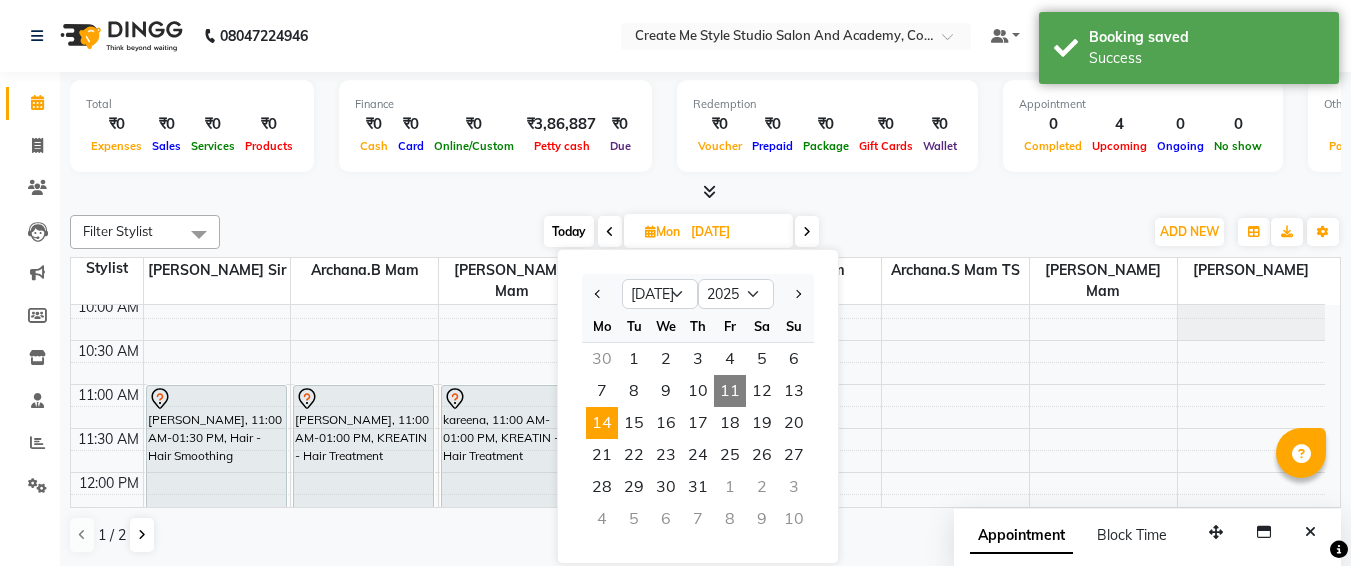 click on "11" at bounding box center (730, 391) 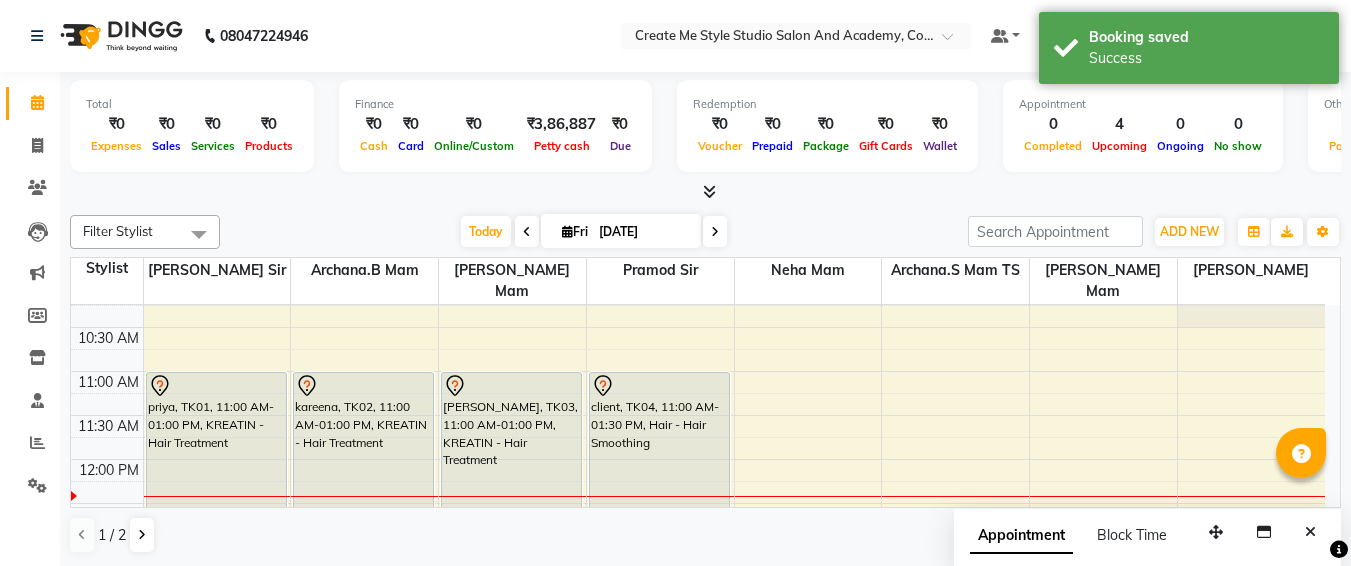 scroll, scrollTop: 108, scrollLeft: 0, axis: vertical 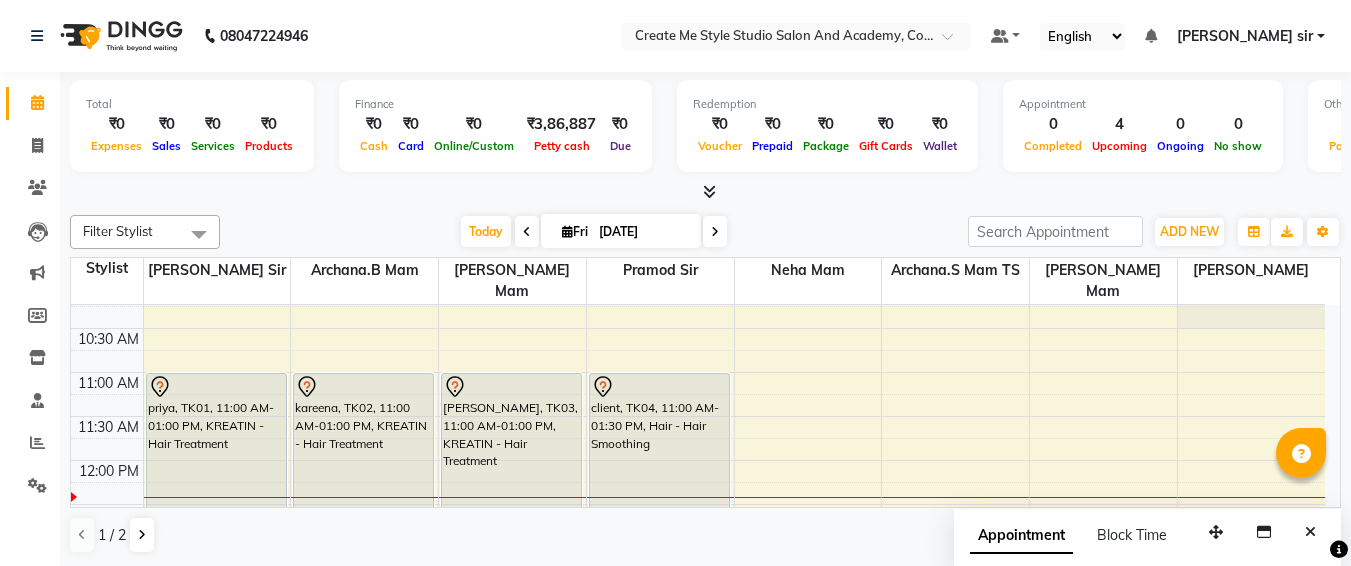 click on "[DATE]" at bounding box center (643, 232) 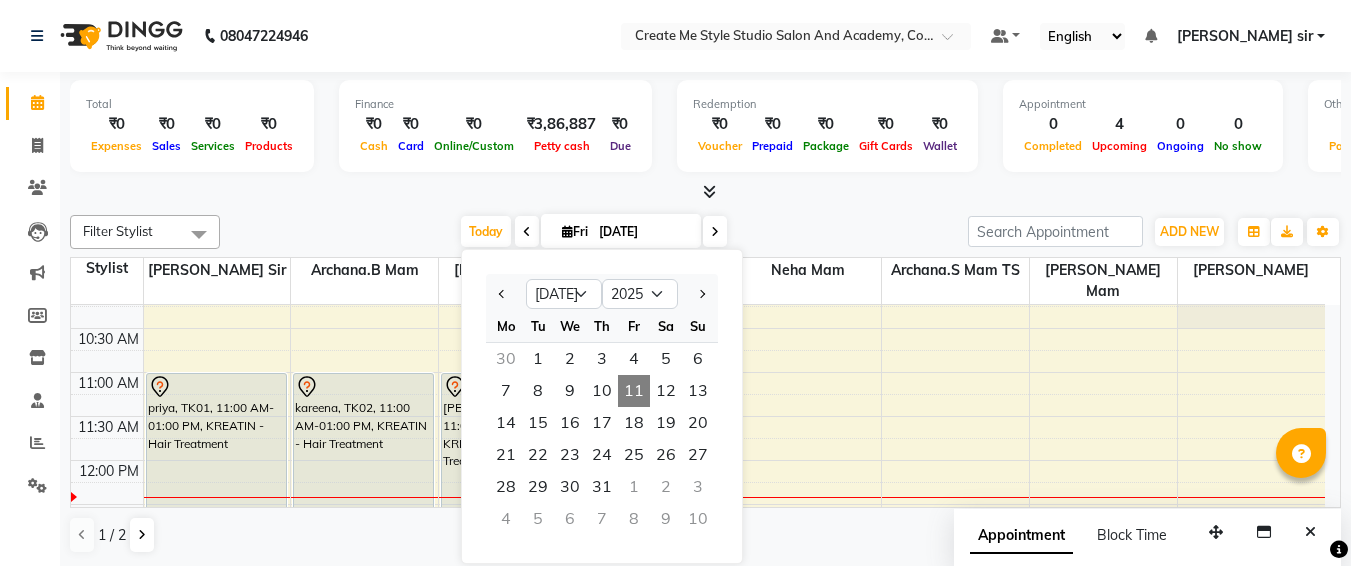 click on "[DATE]" at bounding box center [643, 232] 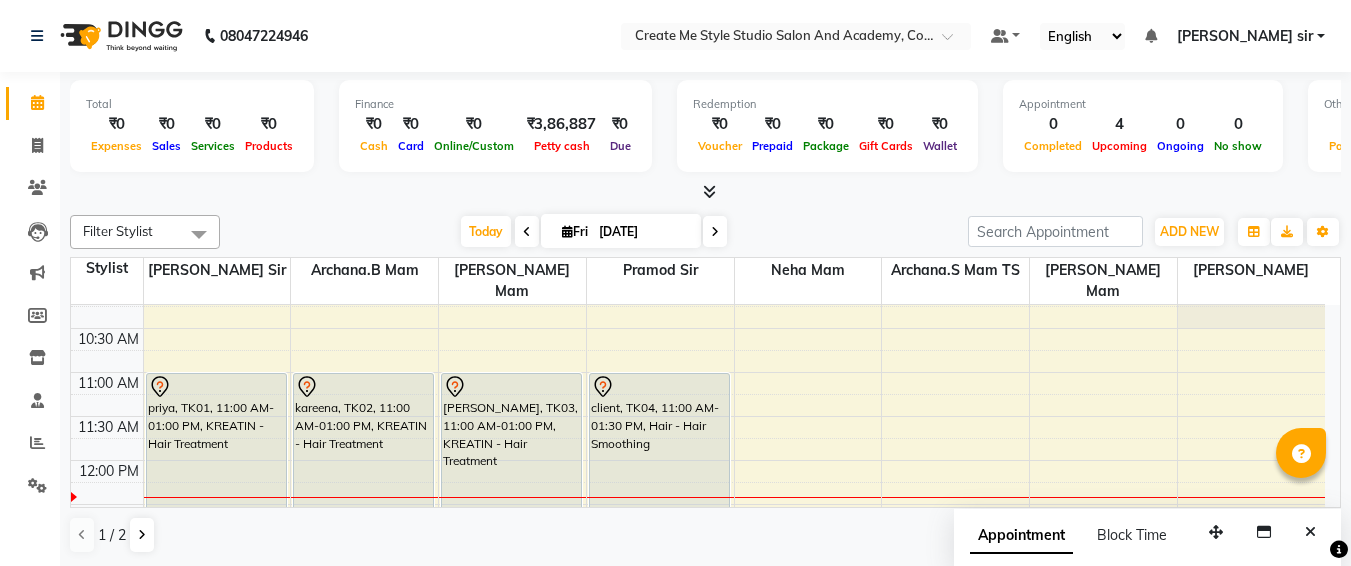 click on "[DATE]" at bounding box center (643, 232) 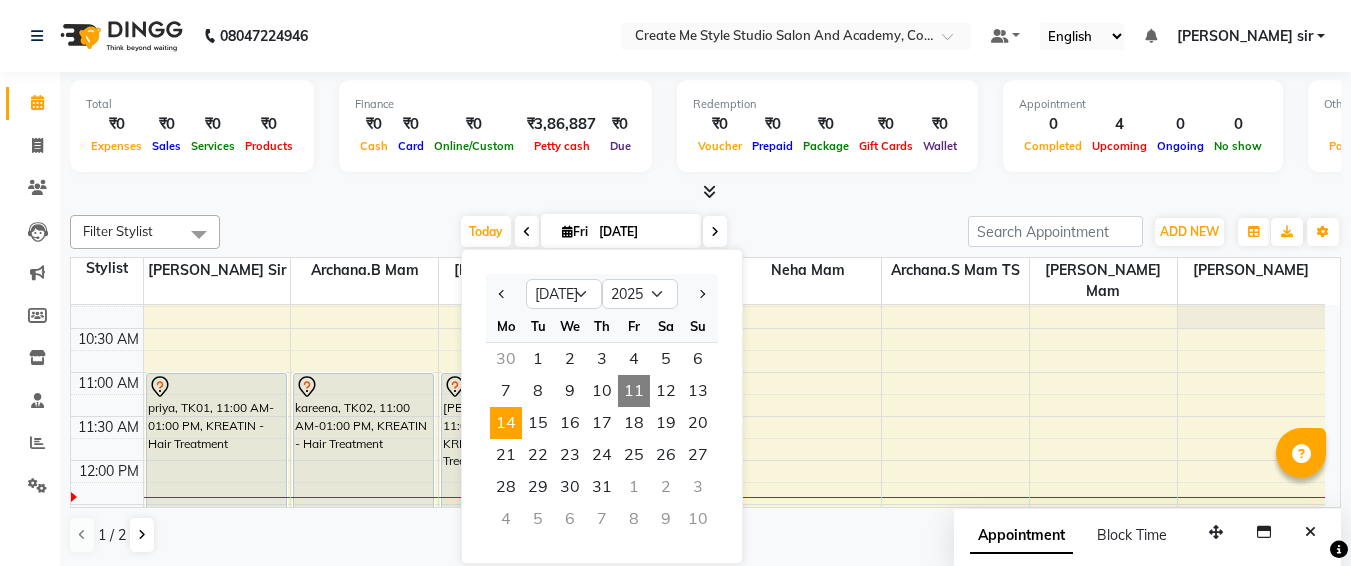 click on "14" at bounding box center [506, 423] 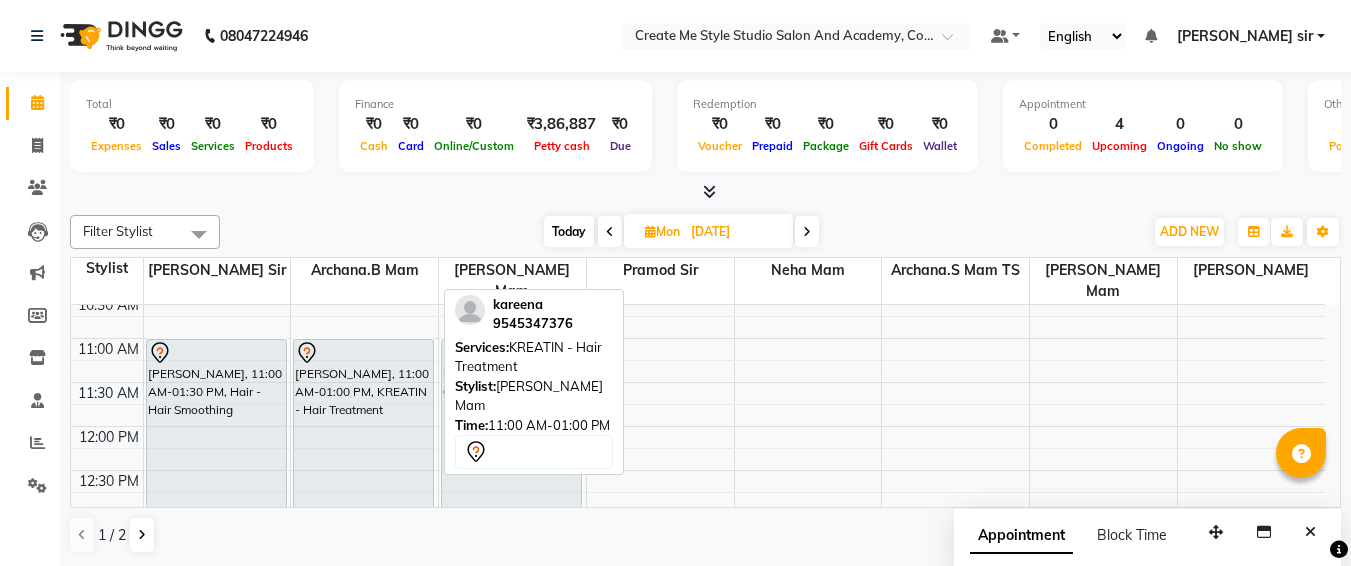 scroll, scrollTop: 141, scrollLeft: 0, axis: vertical 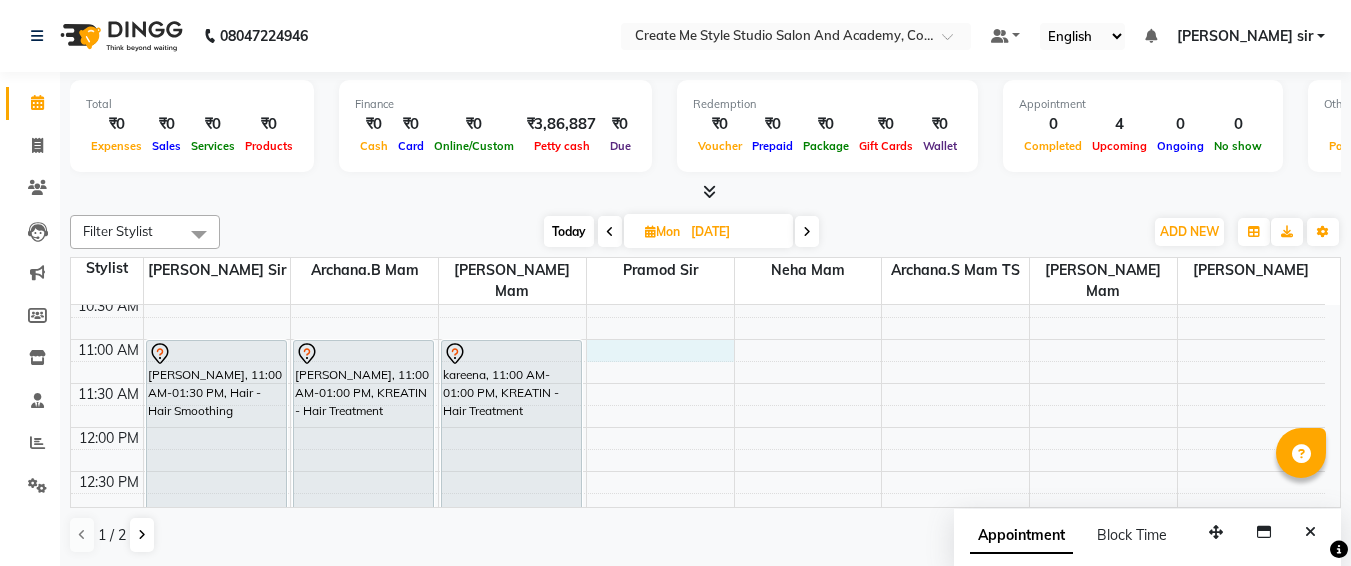 click on "9:00 AM 9:30 AM 10:00 AM 10:30 AM 11:00 AM 11:30 AM 12:00 PM 12:30 PM 1:00 PM 1:30 PM 2:00 PM 2:30 PM 3:00 PM 3:30 PM 4:00 PM 4:30 PM 5:00 PM 5:30 PM 6:00 PM 6:30 PM 7:00 PM 7:30 PM 8:00 PM 8:30 PM 9:00 PM 9:30 PM             [PERSON_NAME], 11:00 AM-01:30 PM, Hair - Hair Smoothing             [PERSON_NAME], 11:00 AM-01:00 PM, KREATIN - Hair Treatment             kareena, 11:00 AM-01:00 PM, KREATIN - Hair Treatment" at bounding box center [698, 735] 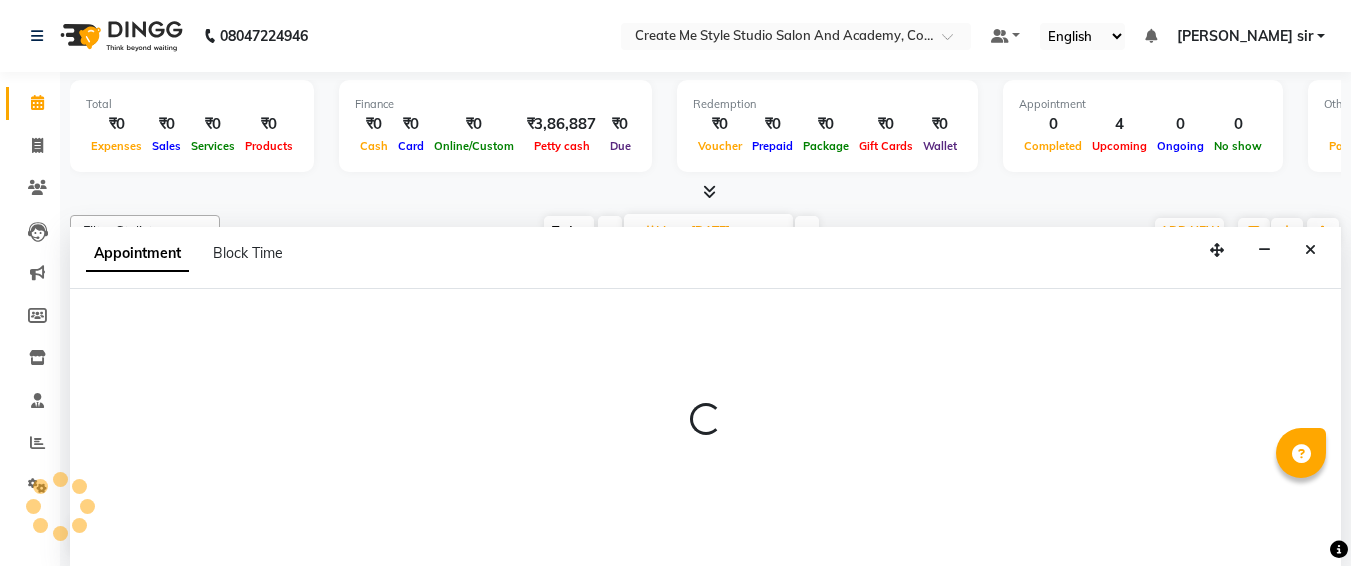 select on "79116" 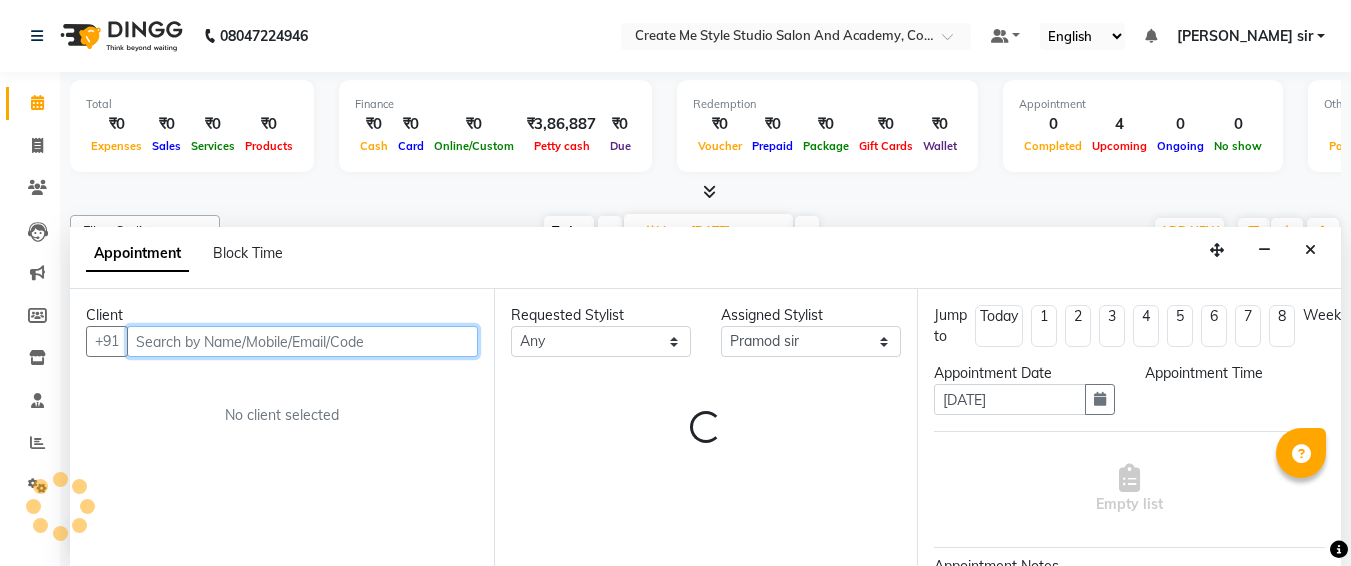 scroll, scrollTop: 1, scrollLeft: 0, axis: vertical 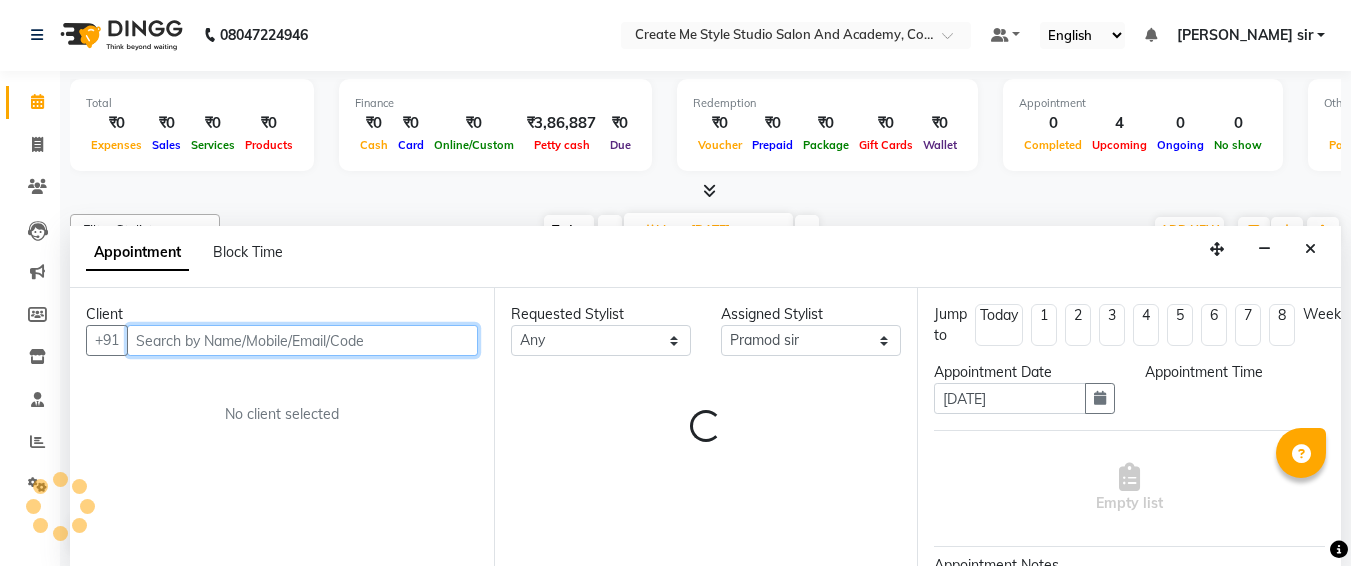 select on "660" 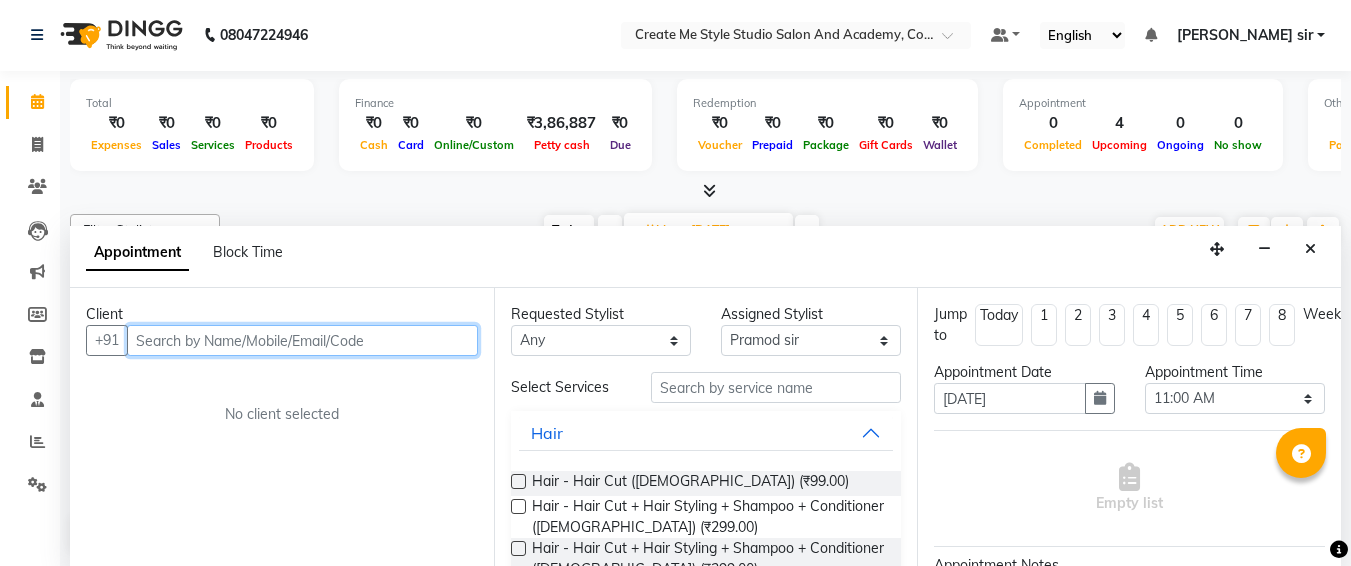 click at bounding box center (302, 340) 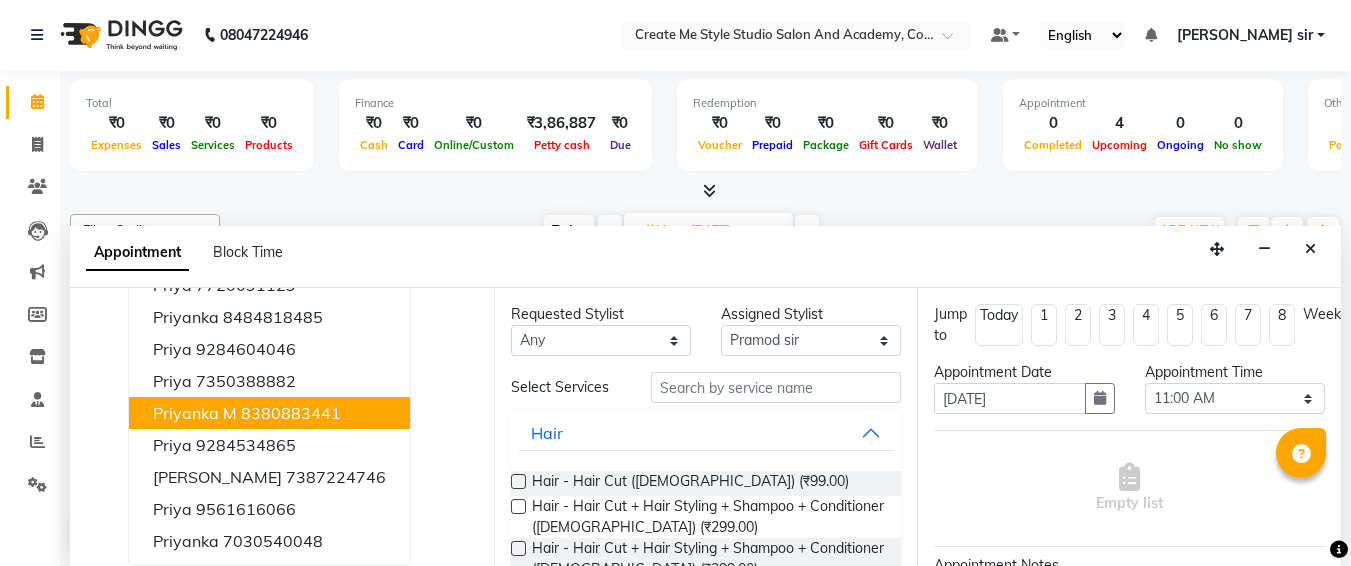 scroll, scrollTop: 0, scrollLeft: 0, axis: both 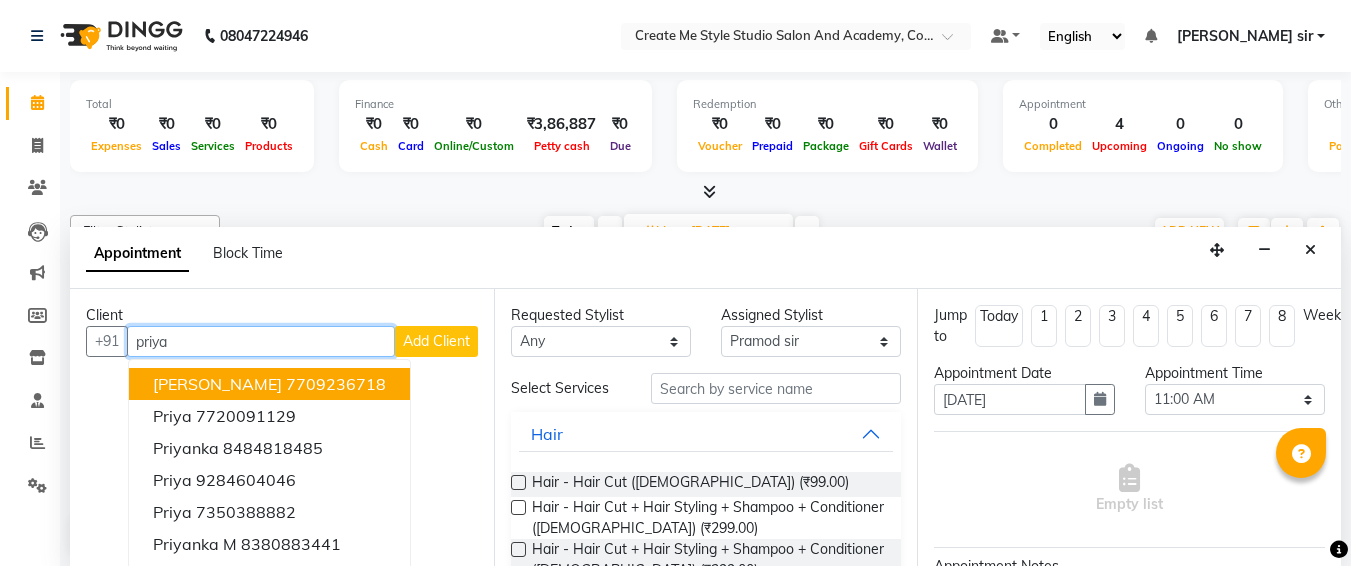 click on "priya" at bounding box center [261, 341] 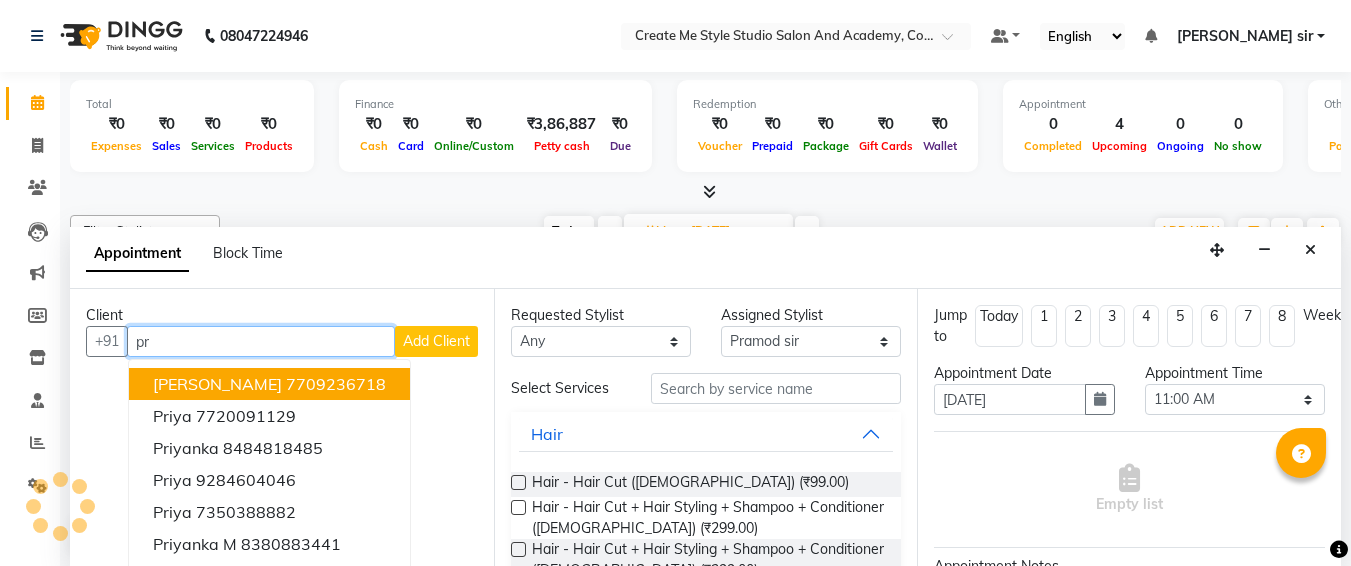 type on "p" 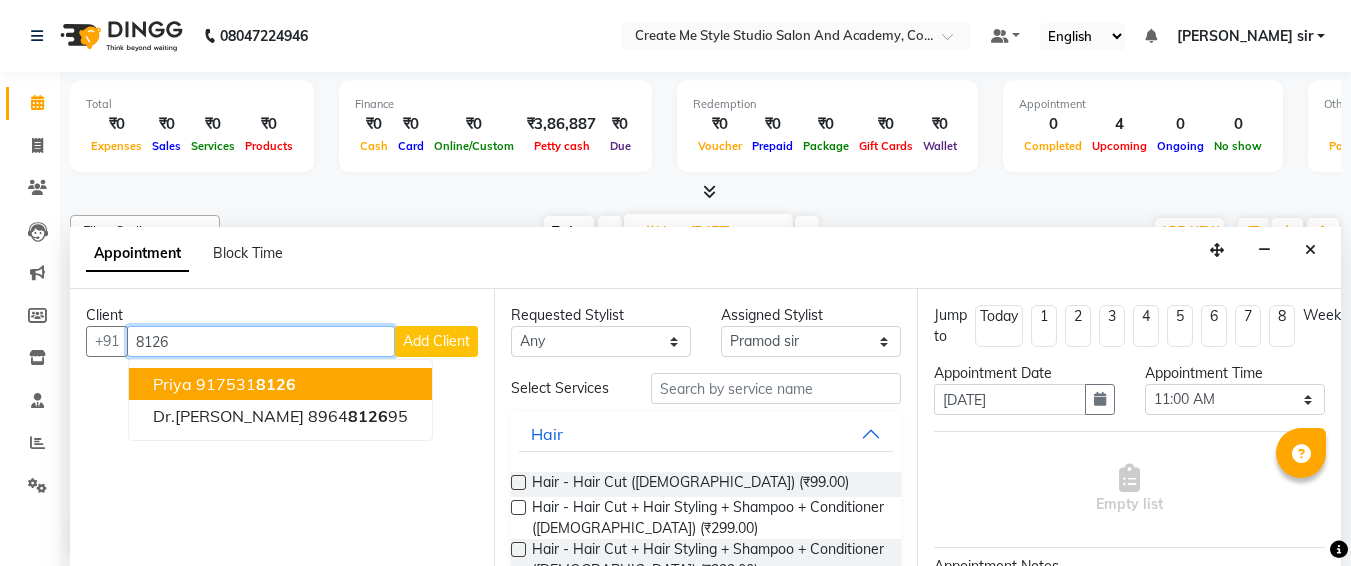 click on "priya  917531 8126" at bounding box center [280, 384] 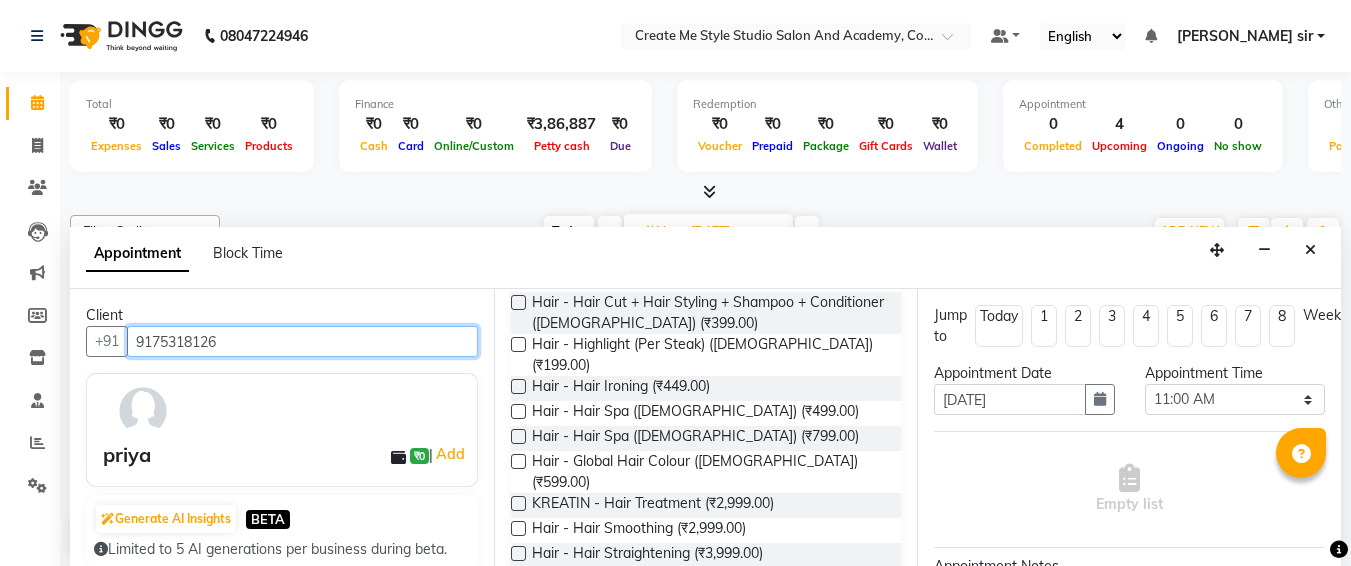 scroll, scrollTop: 267, scrollLeft: 0, axis: vertical 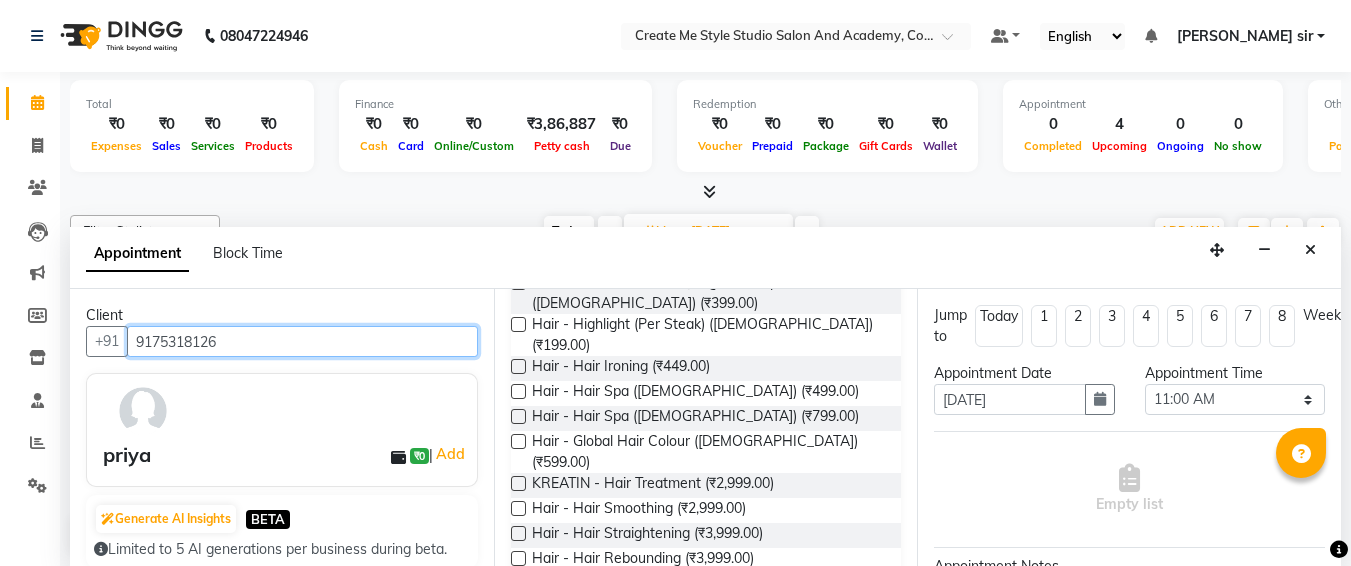 type on "9175318126" 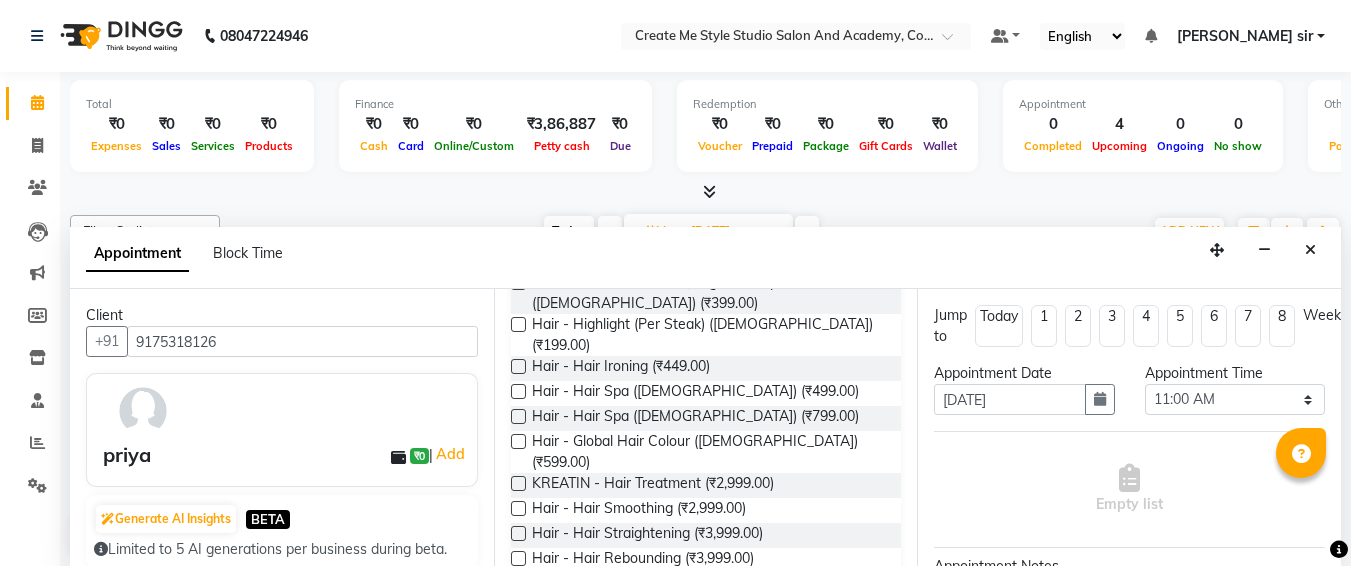 click at bounding box center [518, 483] 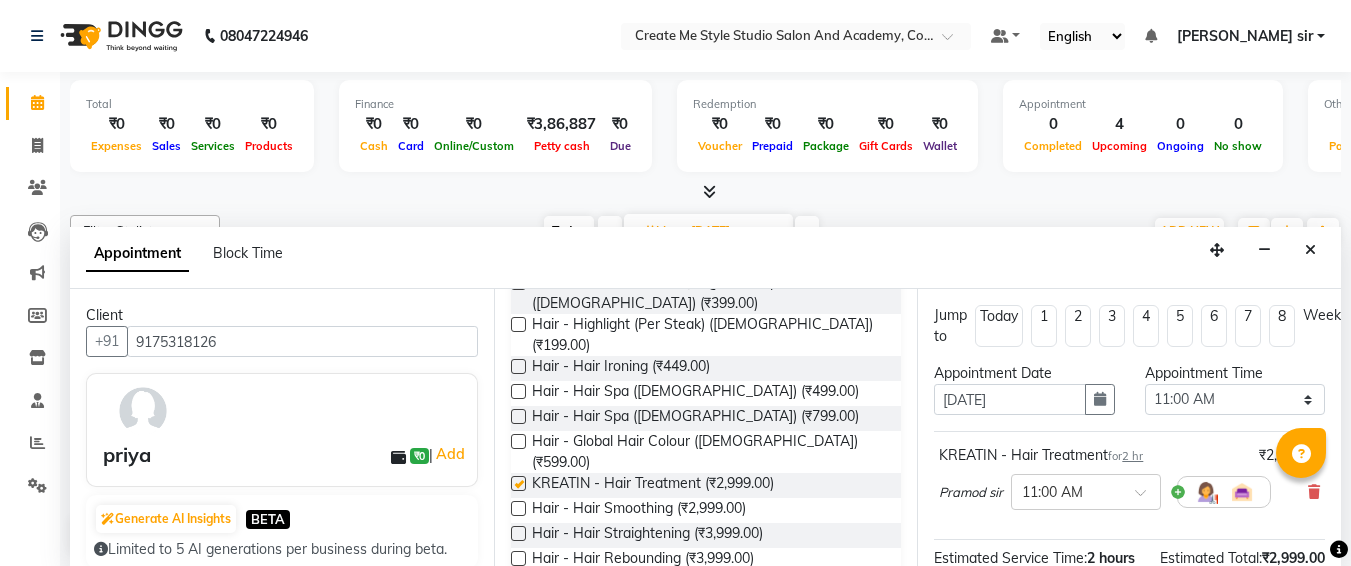 checkbox on "false" 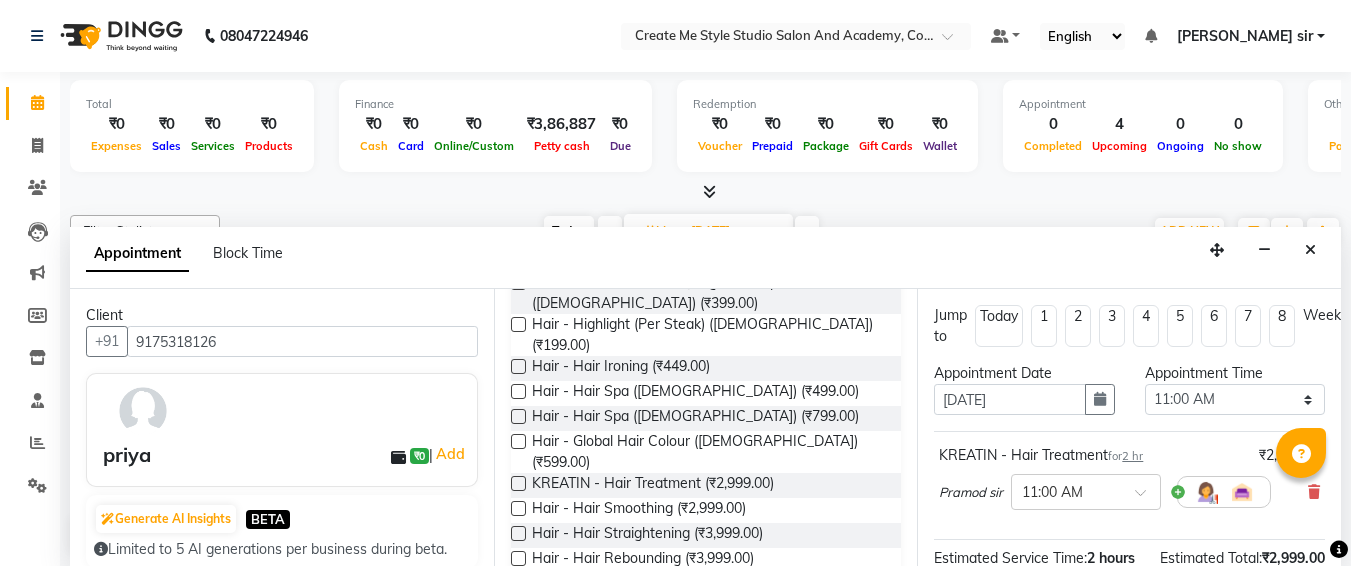 scroll, scrollTop: 284, scrollLeft: 0, axis: vertical 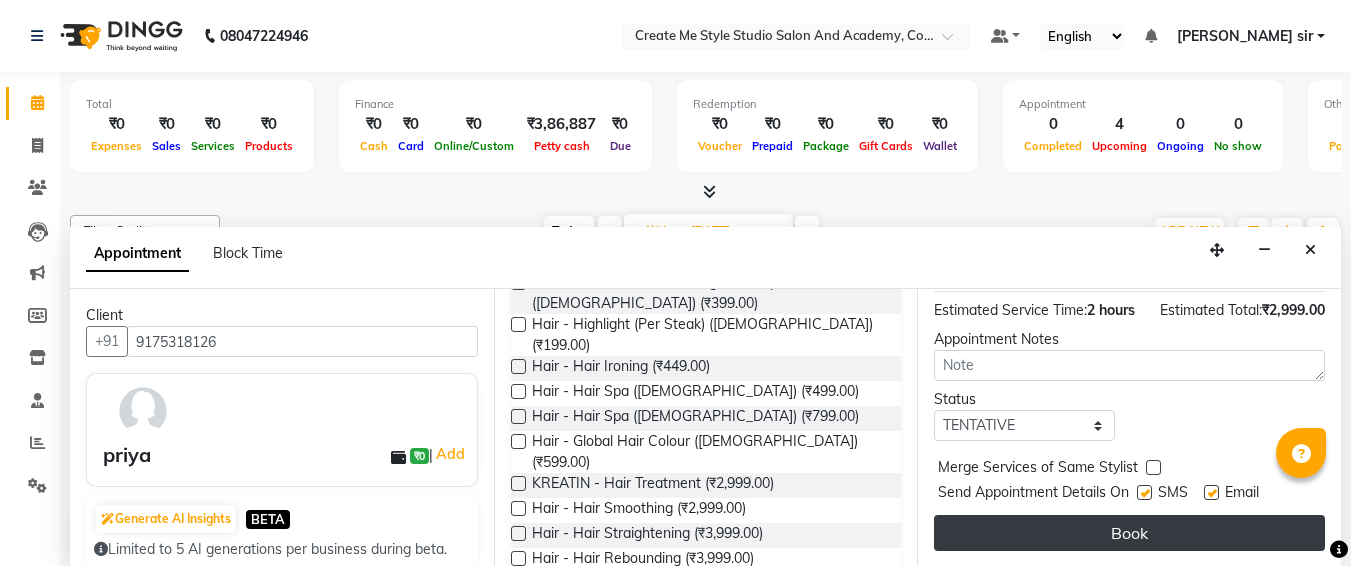 click on "Book" at bounding box center [1129, 533] 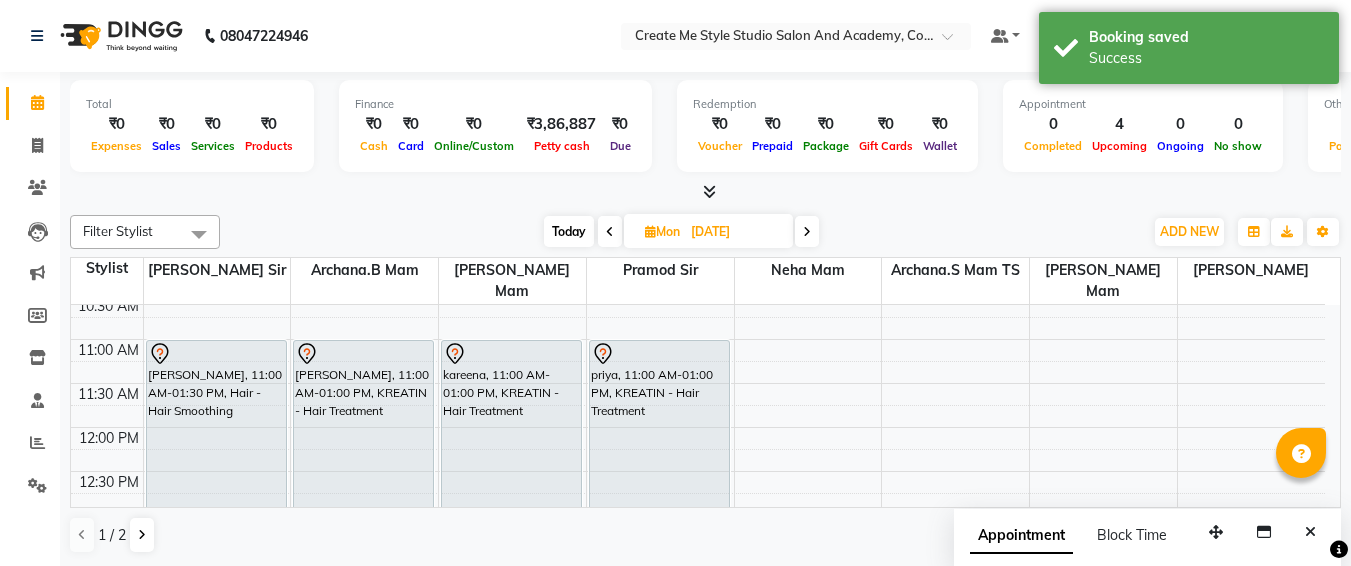 click on "[DATE]" at bounding box center (735, 232) 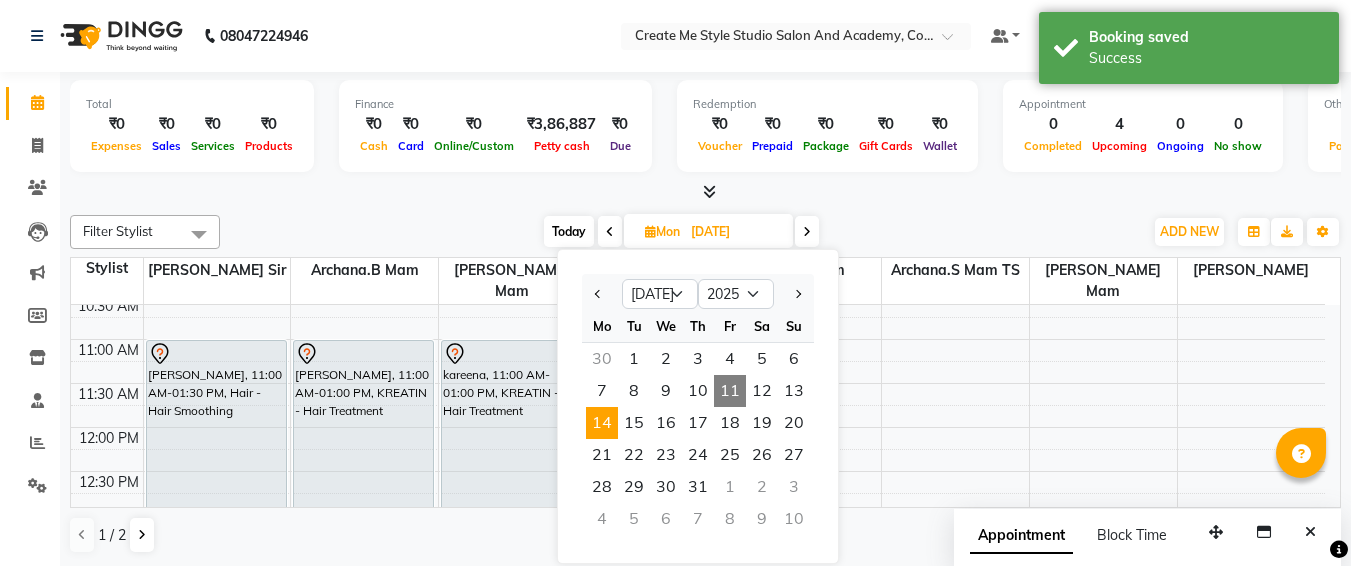 click on "11" at bounding box center [730, 391] 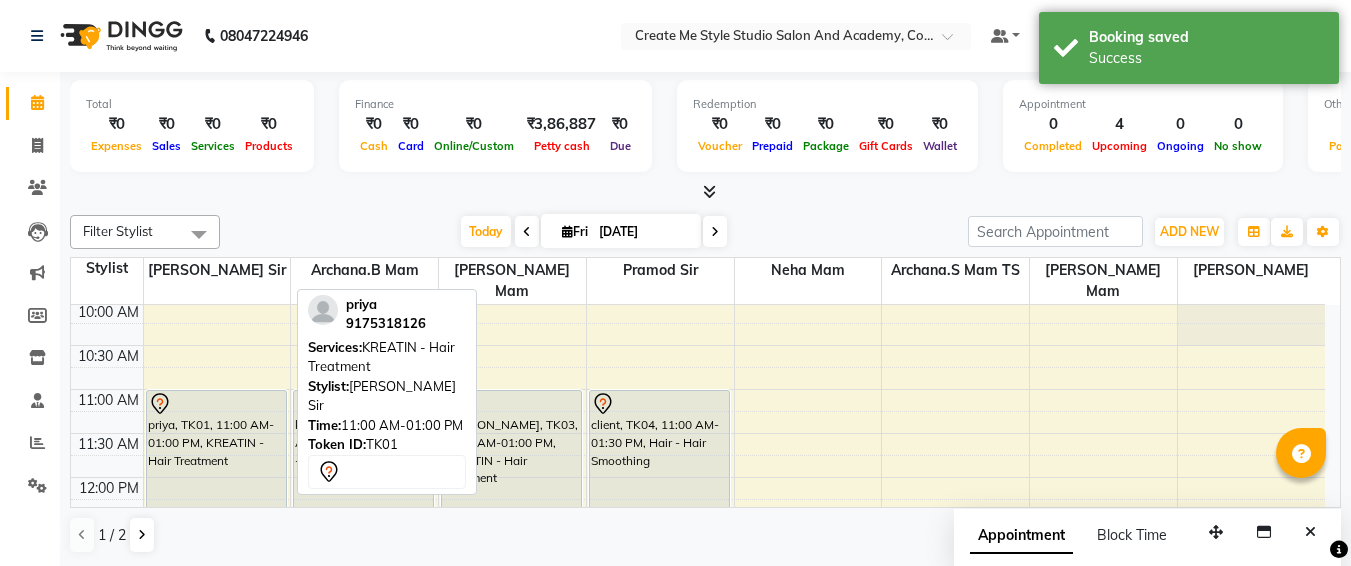 scroll, scrollTop: 90, scrollLeft: 0, axis: vertical 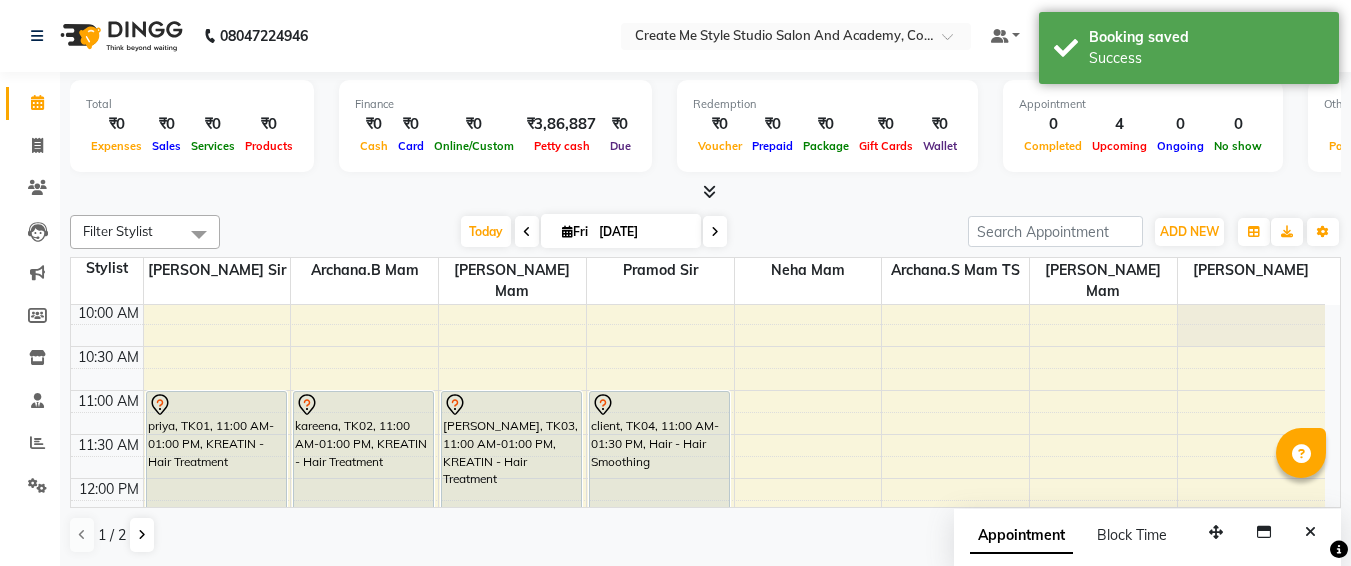 click on "[DATE]" at bounding box center [621, 231] 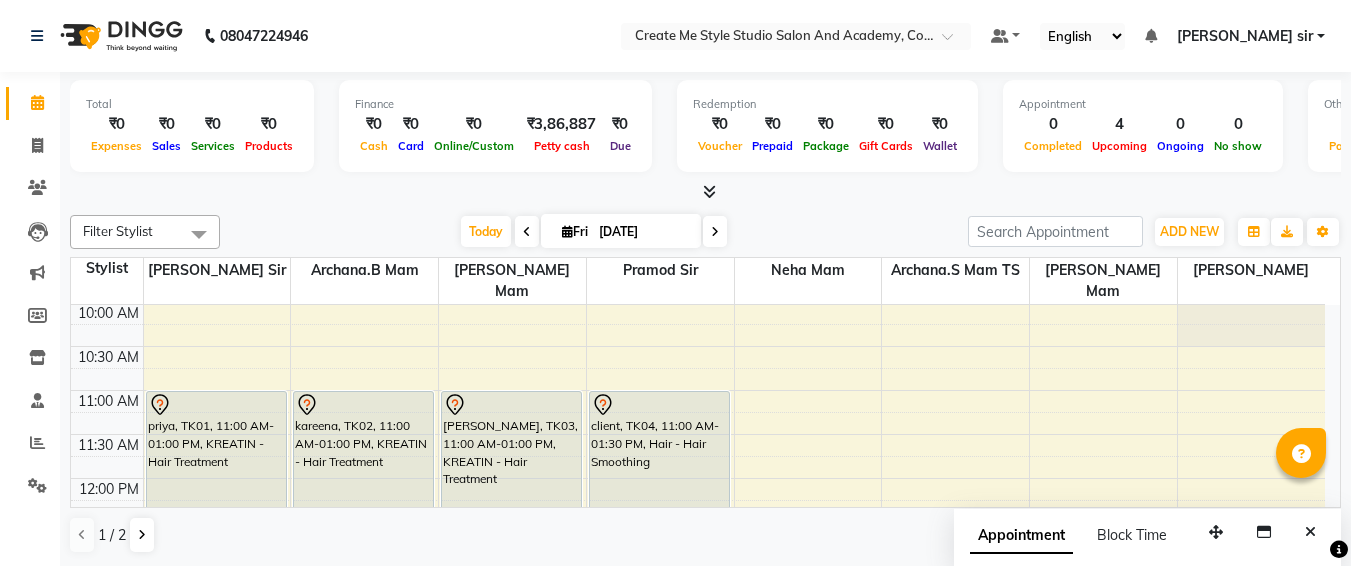 scroll, scrollTop: 0, scrollLeft: 0, axis: both 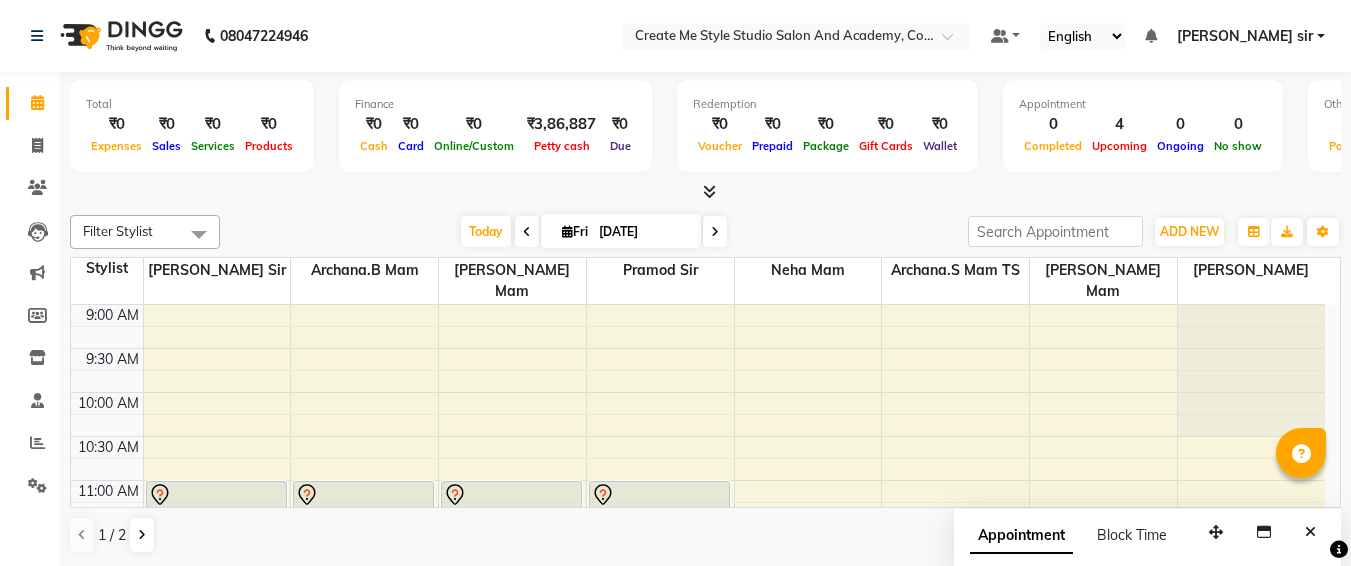 click on "[DATE]" at bounding box center [643, 232] 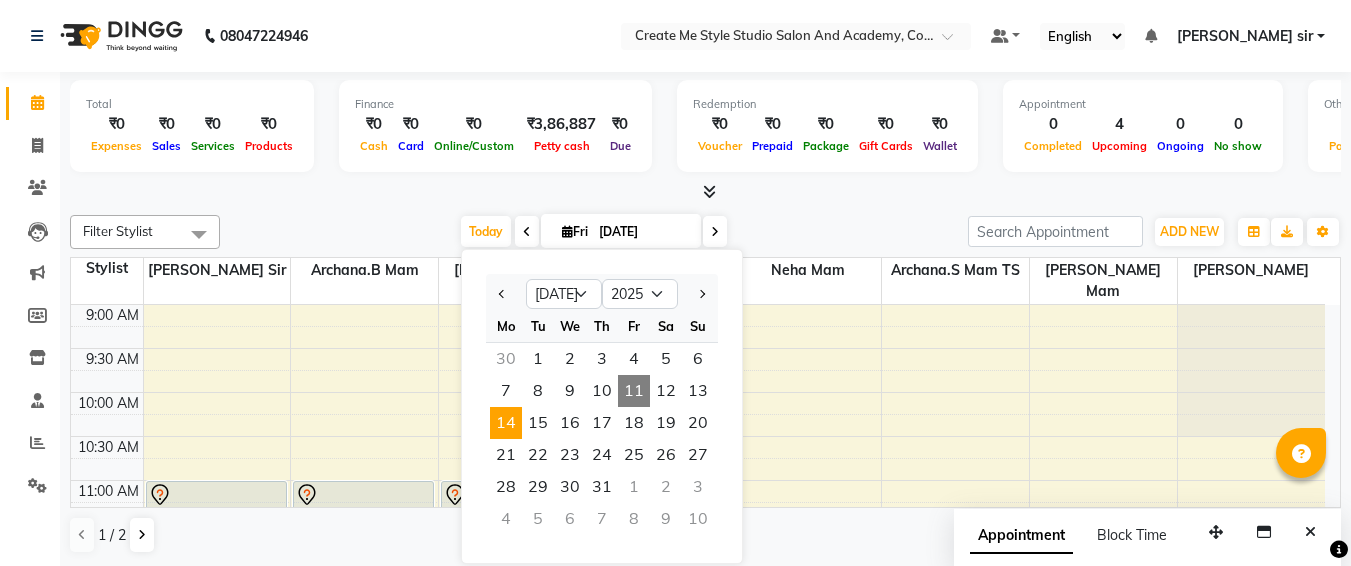 click on "14" at bounding box center (506, 423) 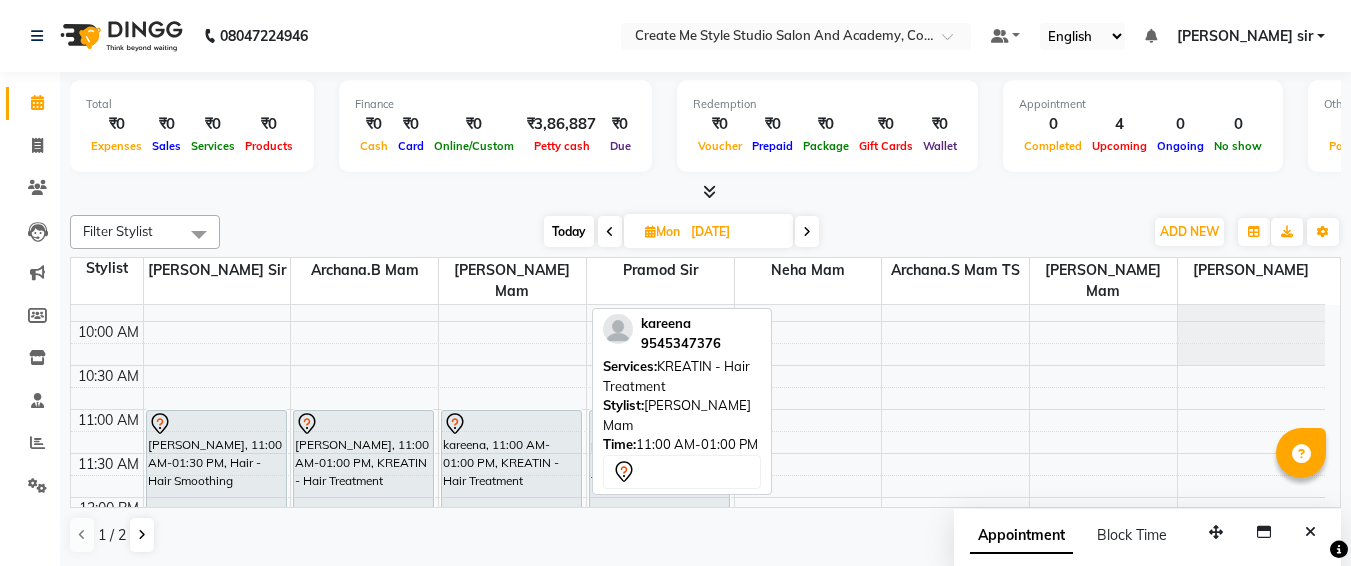 scroll, scrollTop: 71, scrollLeft: 0, axis: vertical 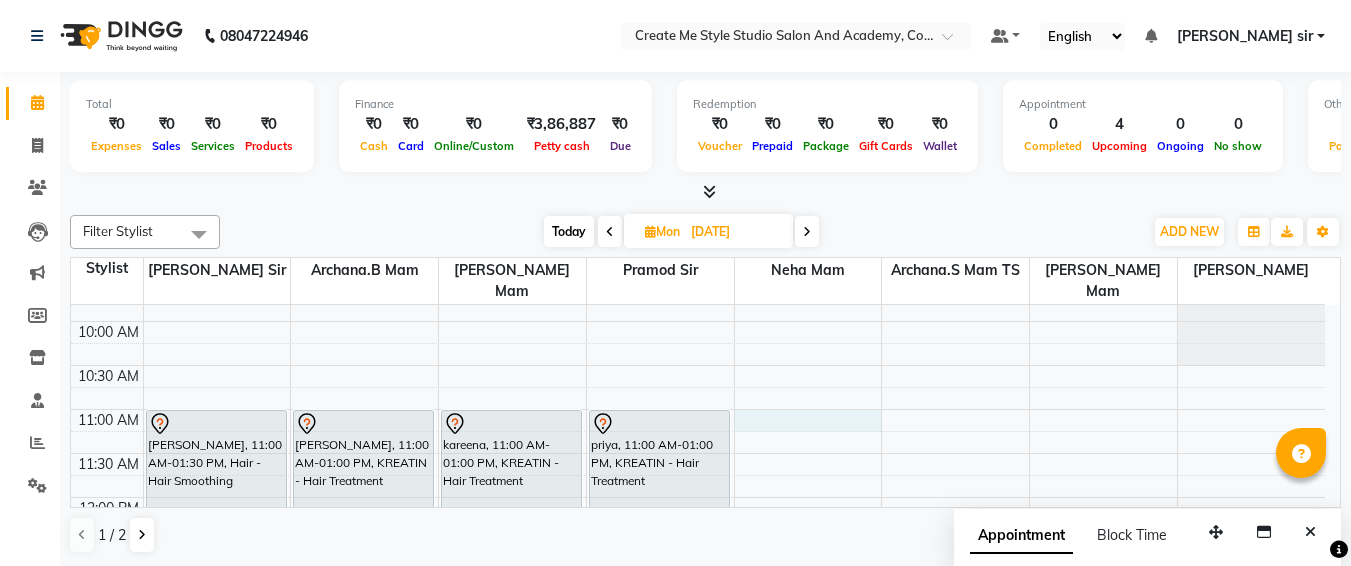 click on "9:00 AM 9:30 AM 10:00 AM 10:30 AM 11:00 AM 11:30 AM 12:00 PM 12:30 PM 1:00 PM 1:30 PM 2:00 PM 2:30 PM 3:00 PM 3:30 PM 4:00 PM 4:30 PM 5:00 PM 5:30 PM 6:00 PM 6:30 PM 7:00 PM 7:30 PM 8:00 PM 8:30 PM 9:00 PM 9:30 PM             [PERSON_NAME], 11:00 AM-01:30 PM, Hair - Hair Smoothing             [PERSON_NAME], 11:00 AM-01:00 PM, KREATIN - Hair Treatment             kareena, 11:00 AM-01:00 PM, KREATIN - Hair Treatment             priya, 11:00 AM-01:00 PM, KREATIN - Hair Treatment" at bounding box center (698, 805) 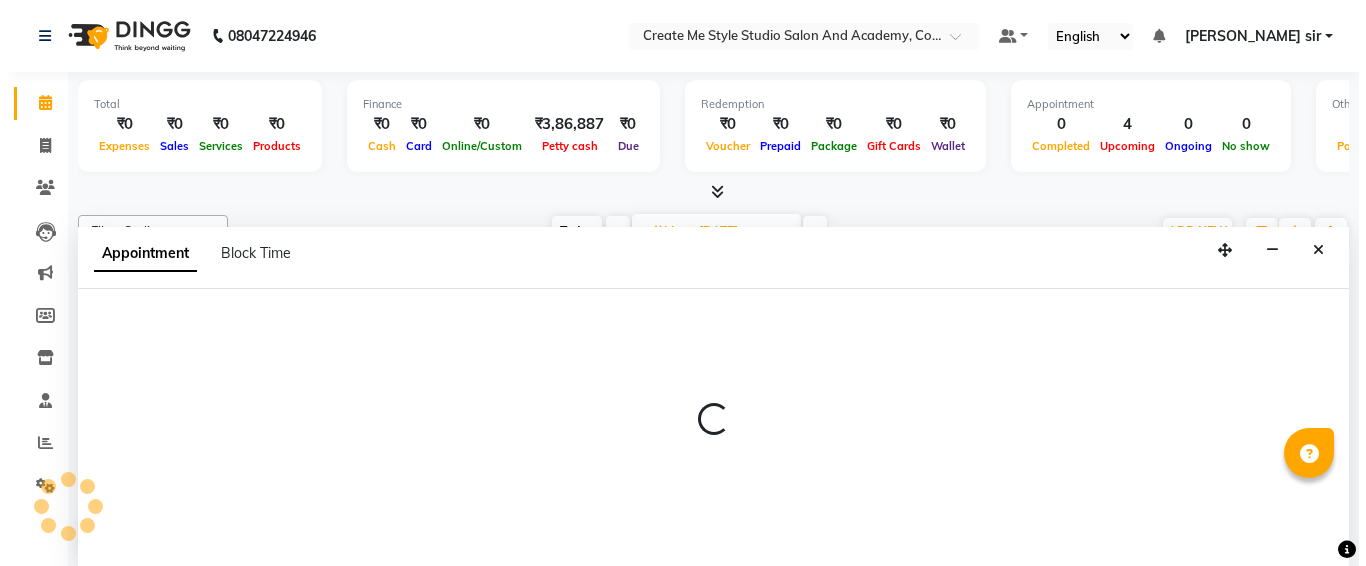 scroll, scrollTop: 1, scrollLeft: 0, axis: vertical 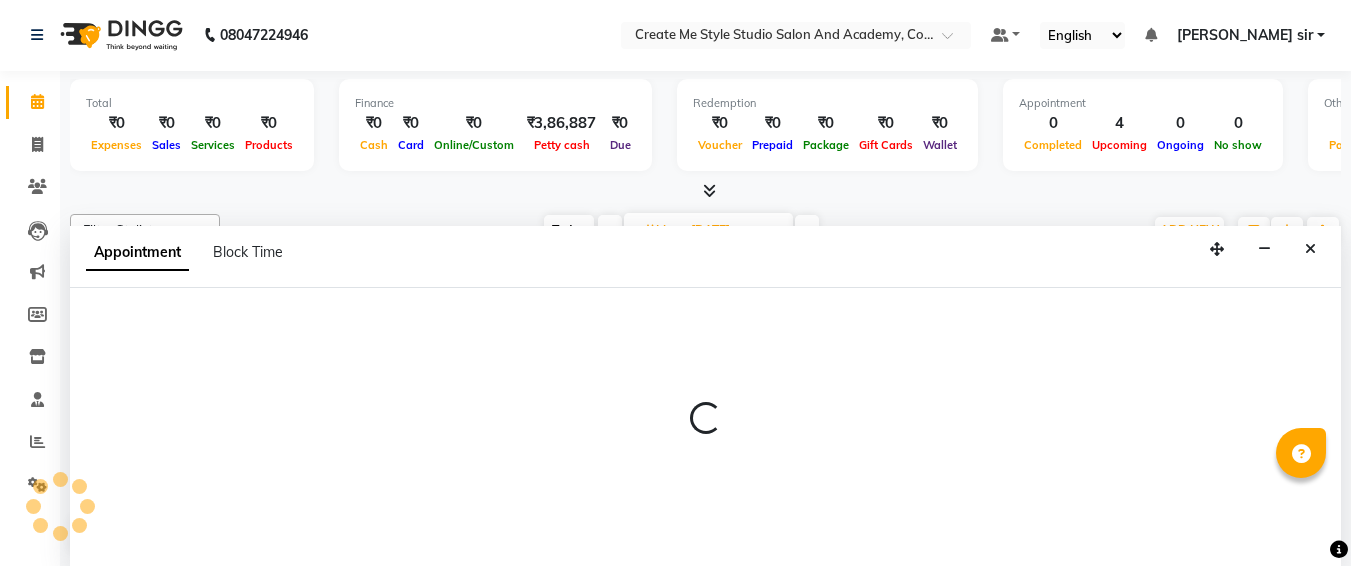 select on "79117" 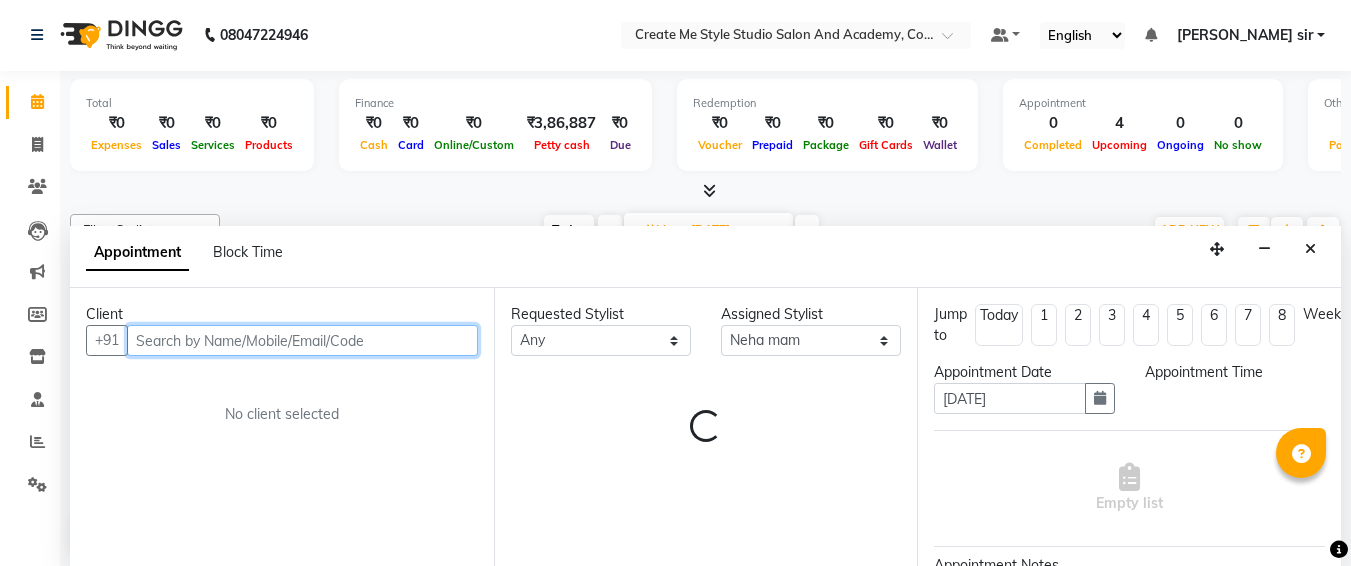 select on "660" 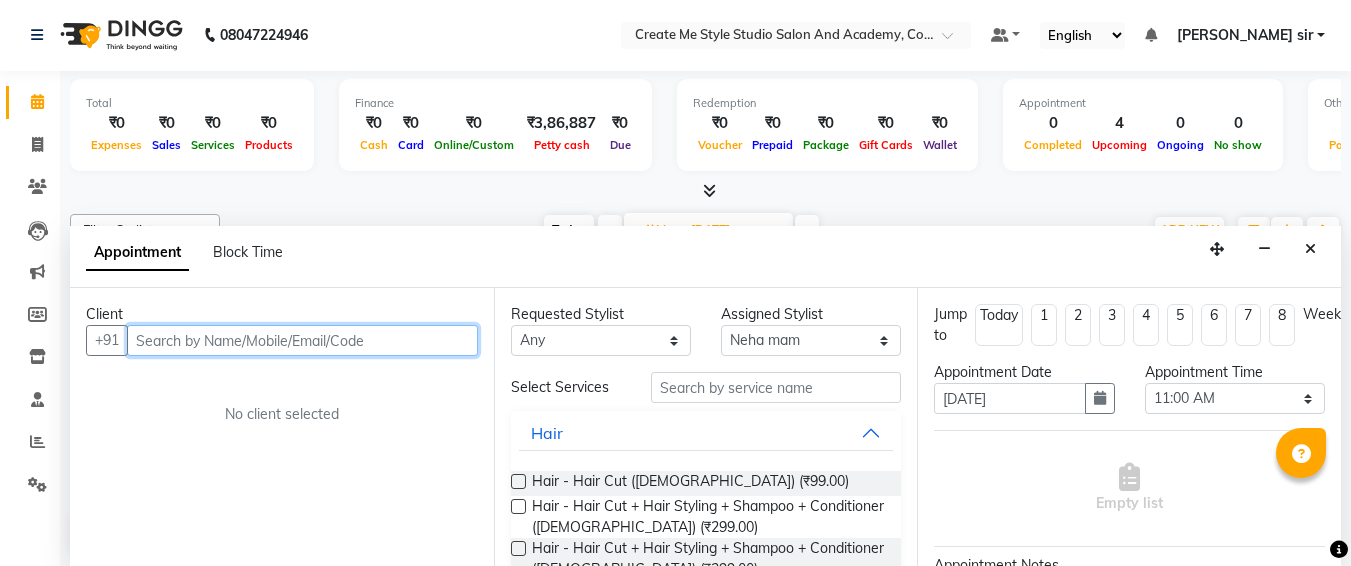 click at bounding box center (302, 340) 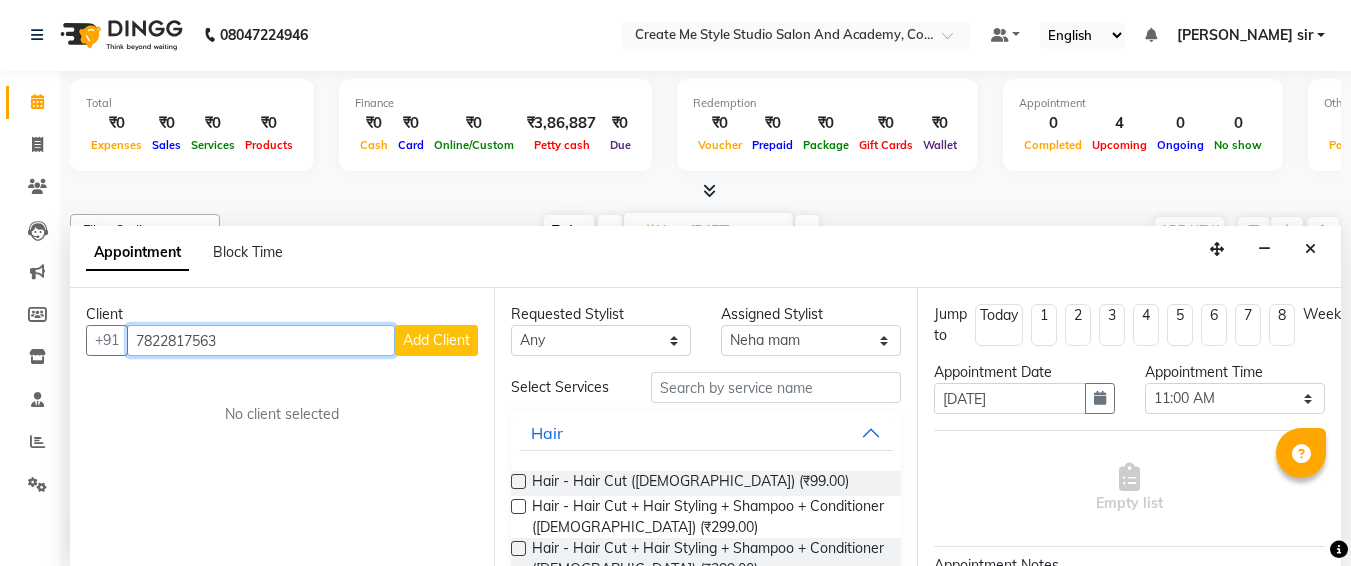 type on "7822817563" 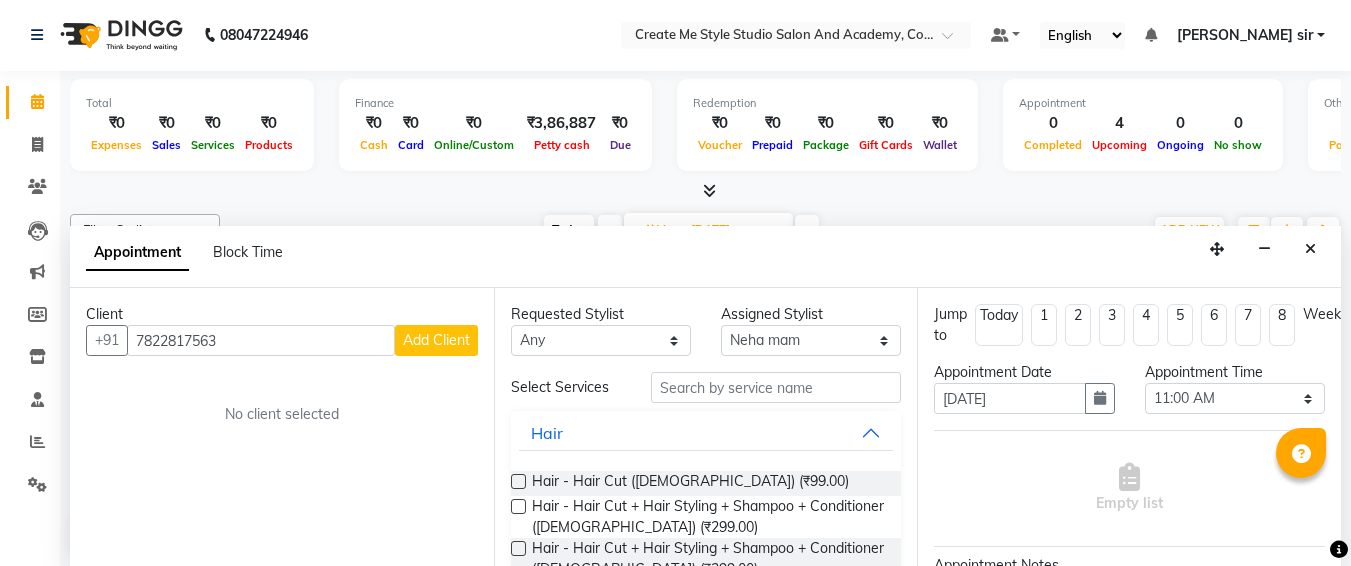 click on "Add Client" at bounding box center (436, 340) 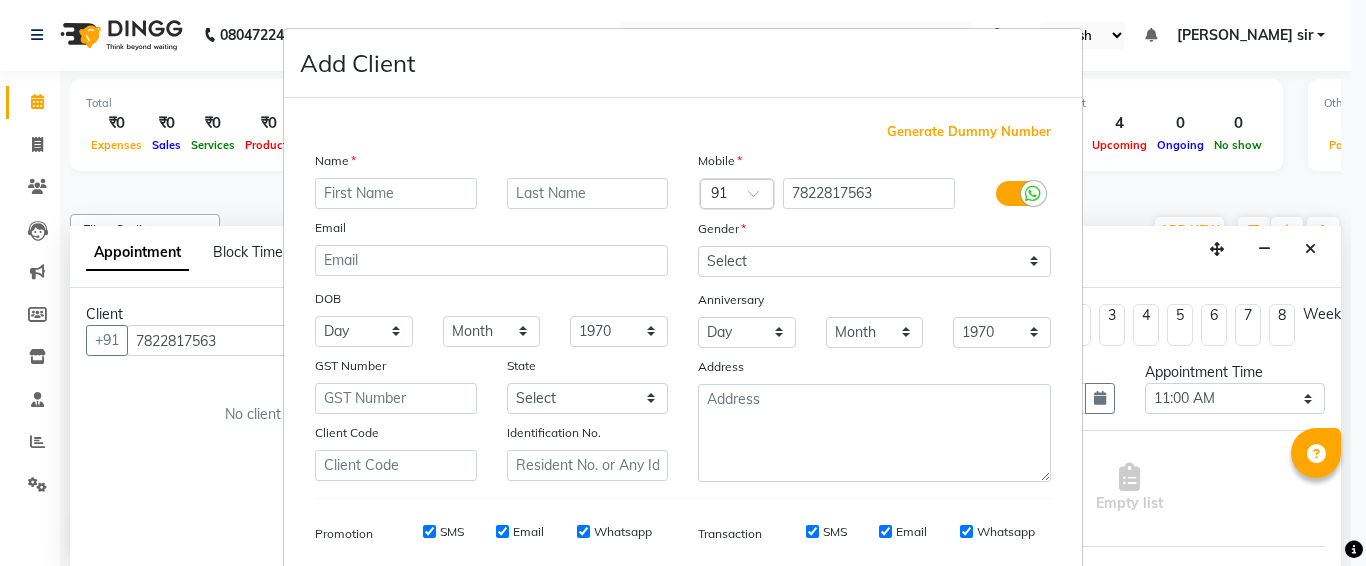 click at bounding box center [396, 193] 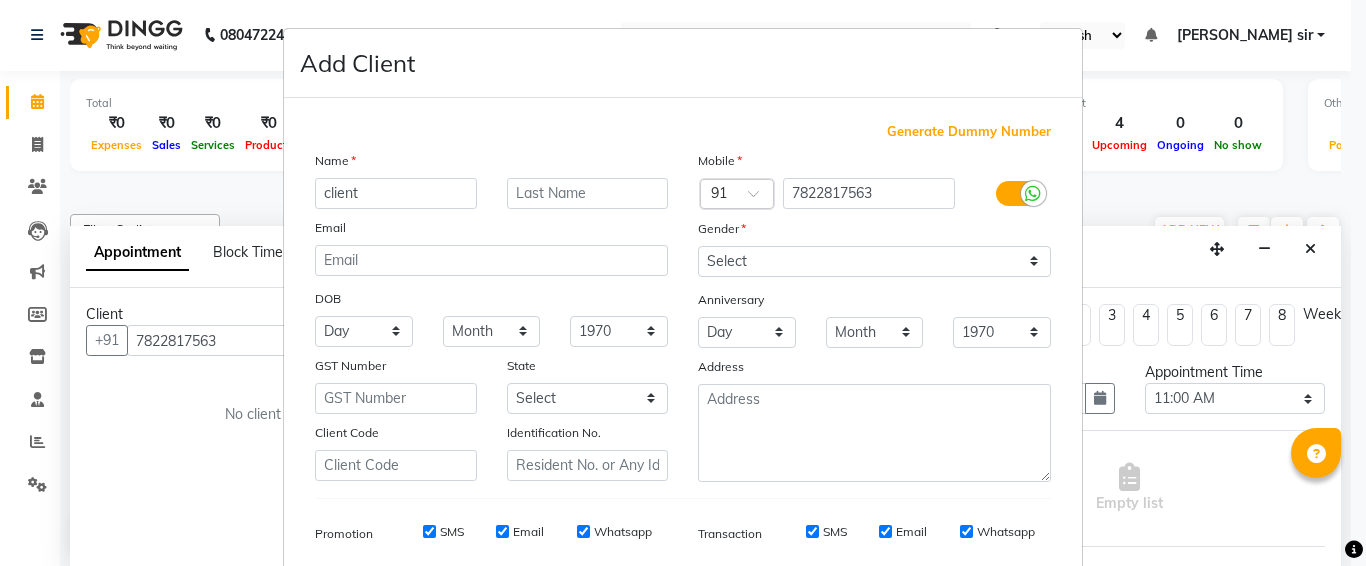 type on "client" 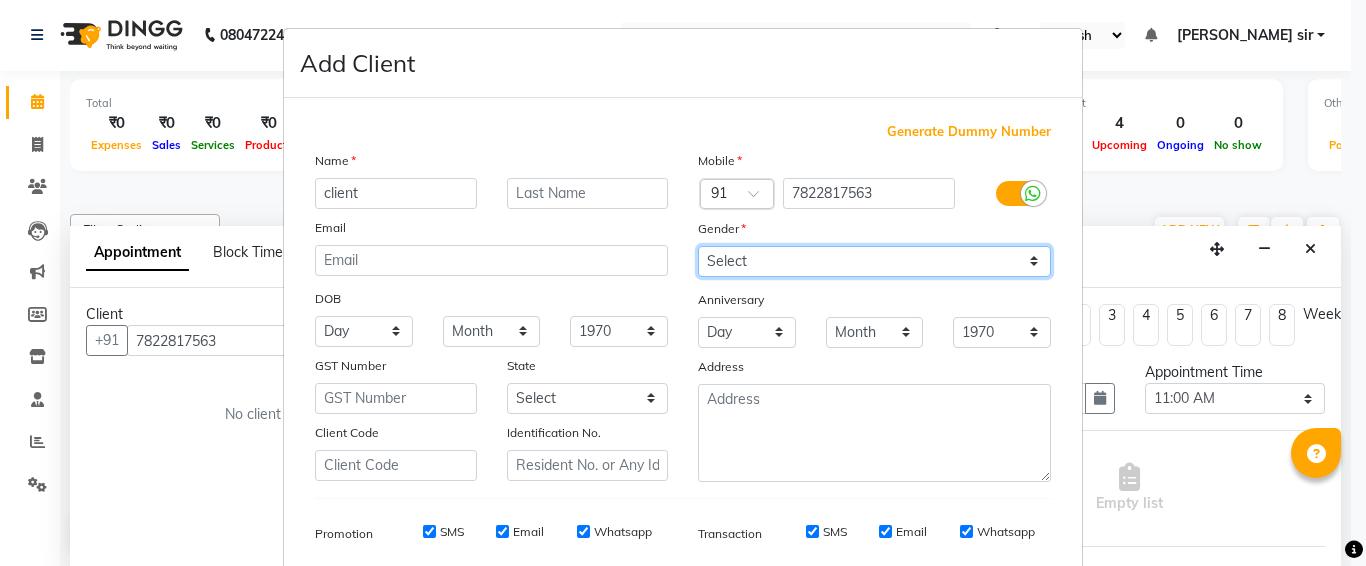 click on "Select [DEMOGRAPHIC_DATA] [DEMOGRAPHIC_DATA] Other Prefer Not To Say" at bounding box center (874, 261) 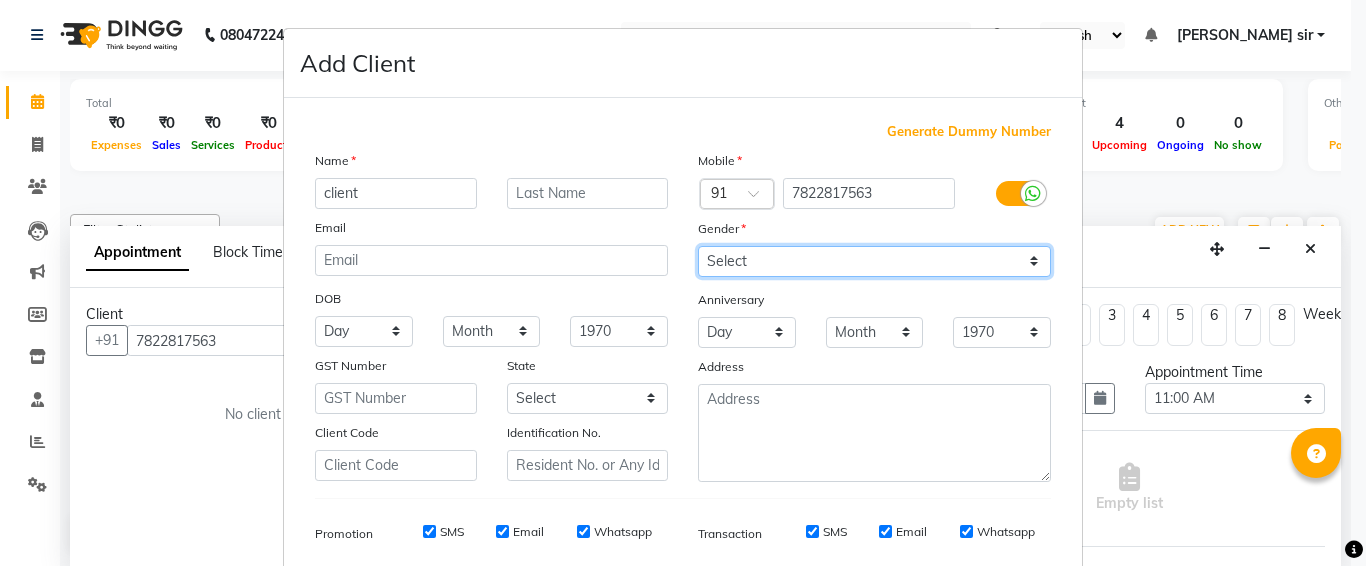 select on "[DEMOGRAPHIC_DATA]" 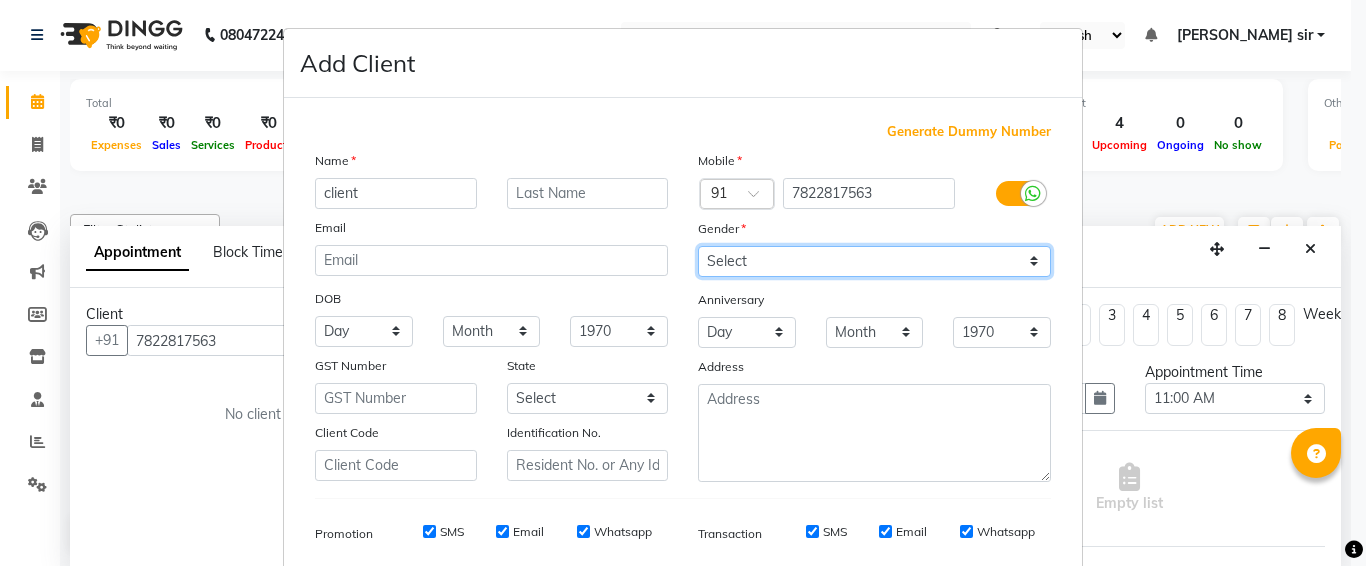 click on "Select [DEMOGRAPHIC_DATA] [DEMOGRAPHIC_DATA] Other Prefer Not To Say" at bounding box center [874, 261] 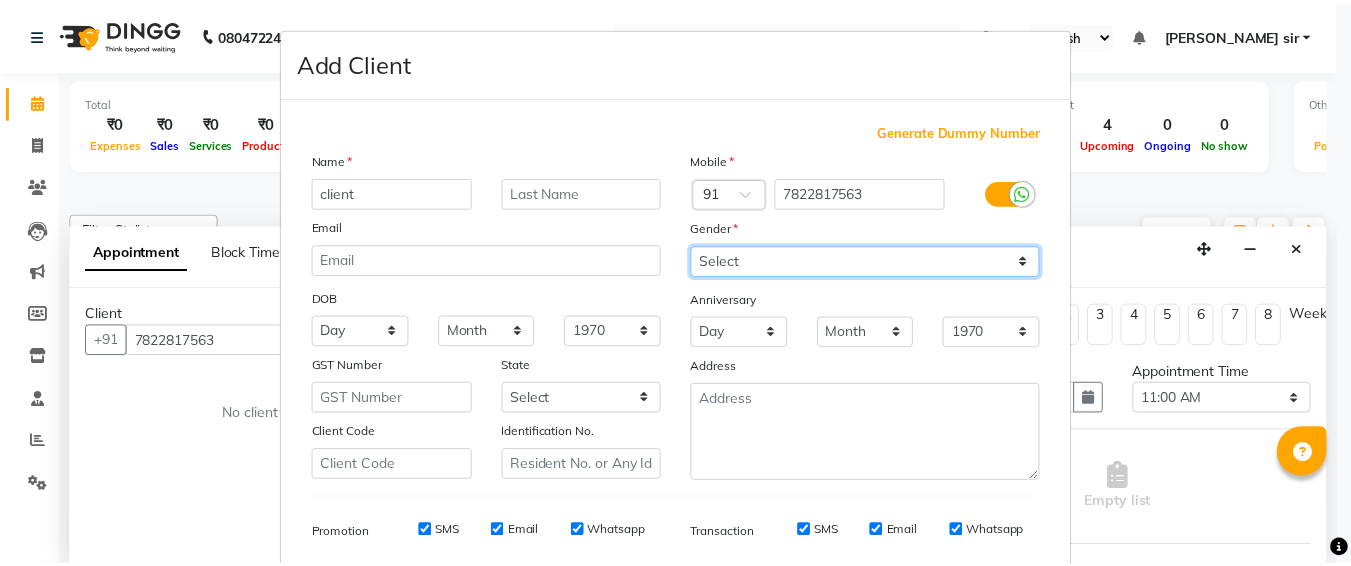 scroll, scrollTop: 283, scrollLeft: 0, axis: vertical 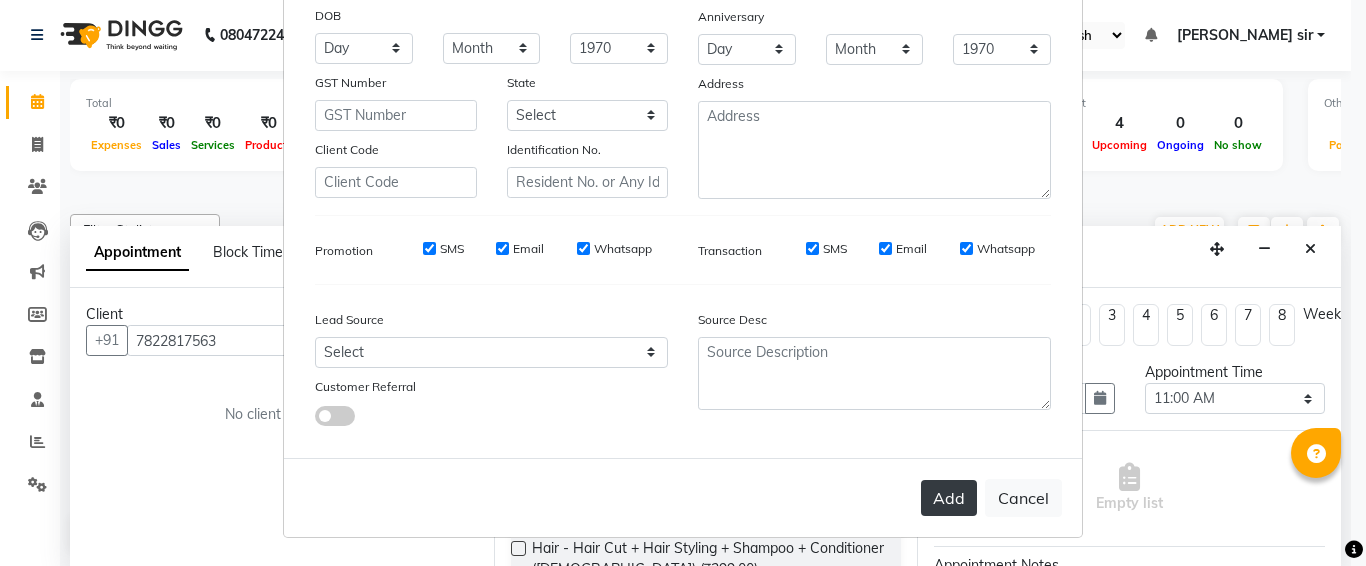 click on "Add" at bounding box center [949, 498] 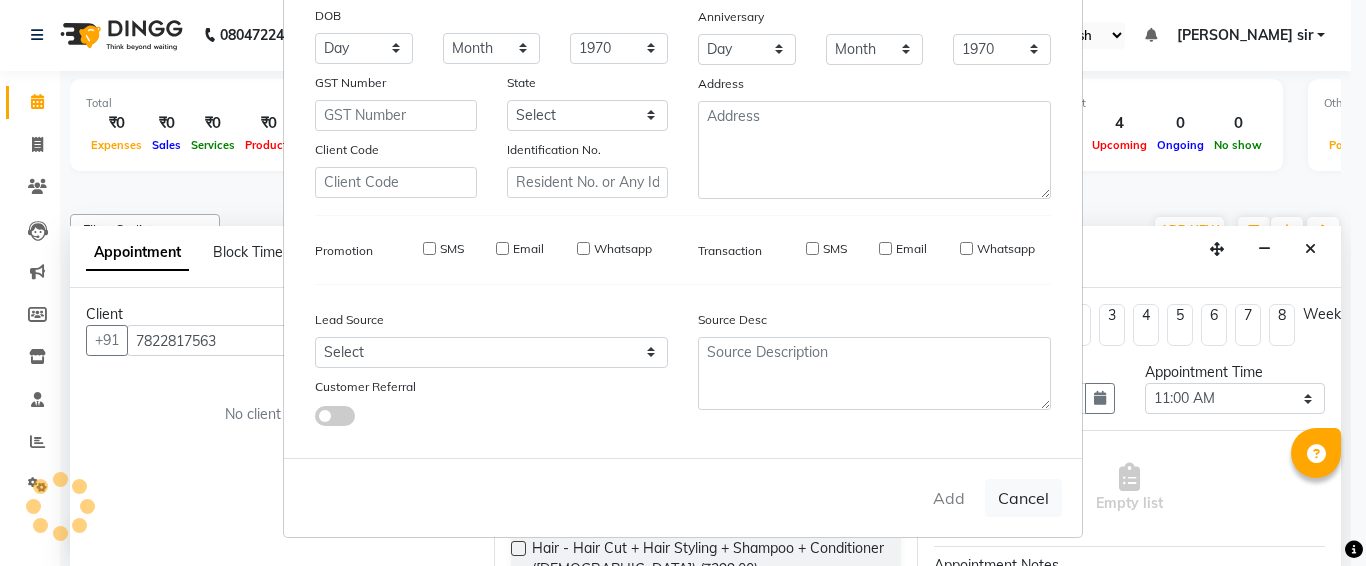 type 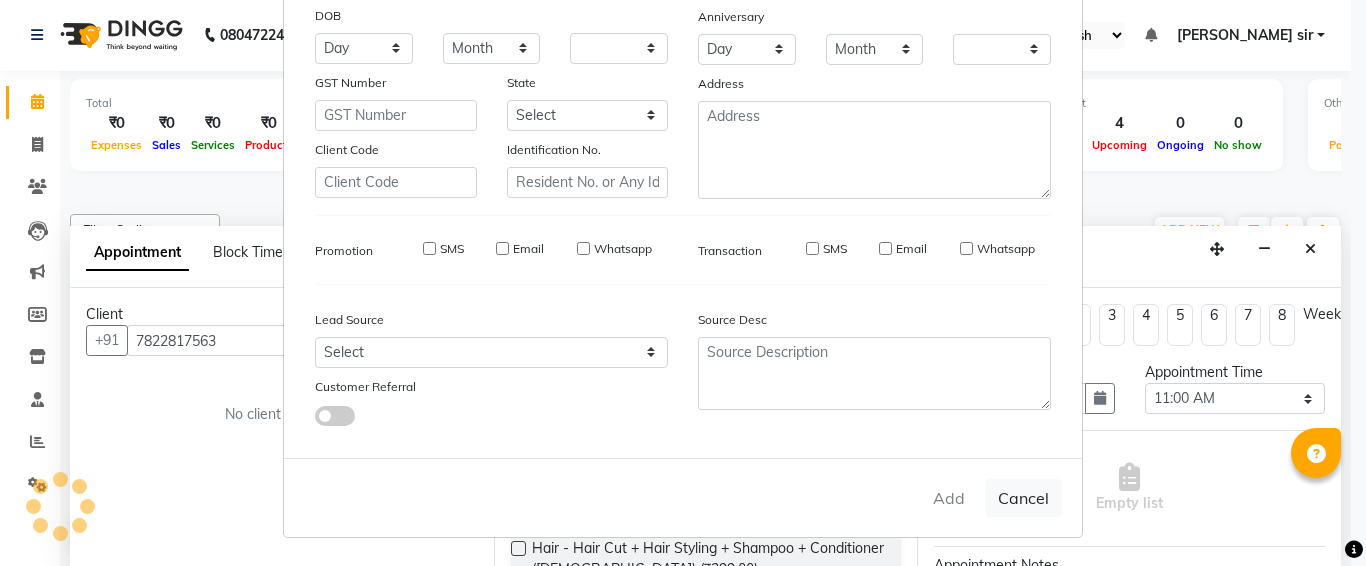 checkbox on "false" 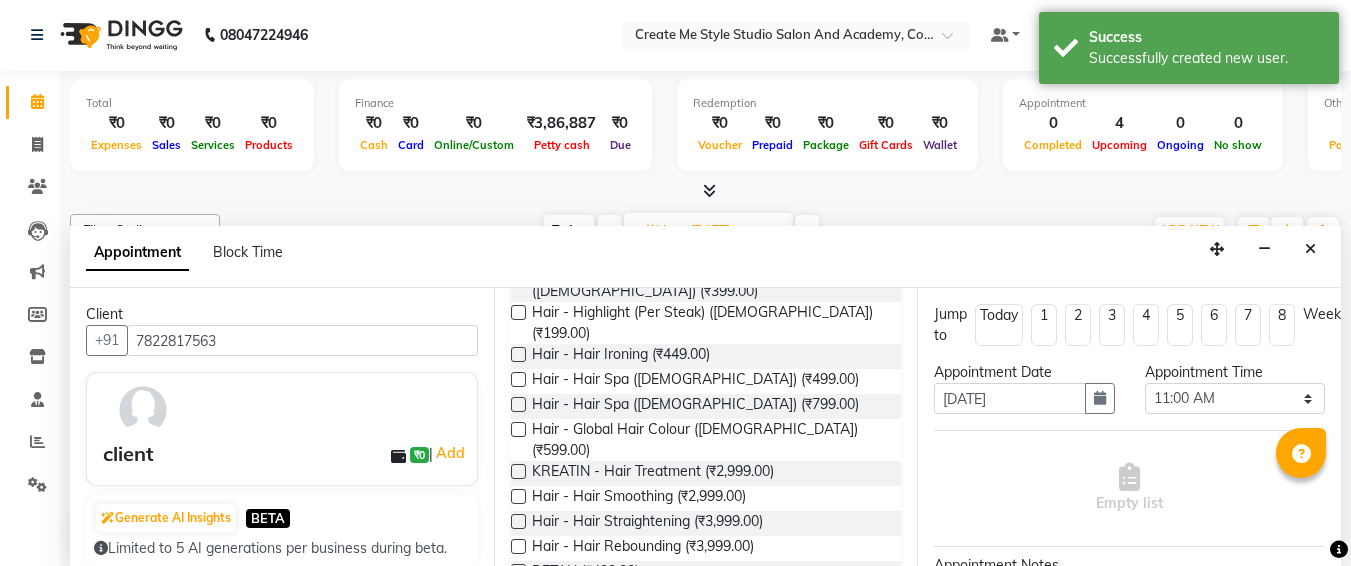 scroll, scrollTop: 277, scrollLeft: 0, axis: vertical 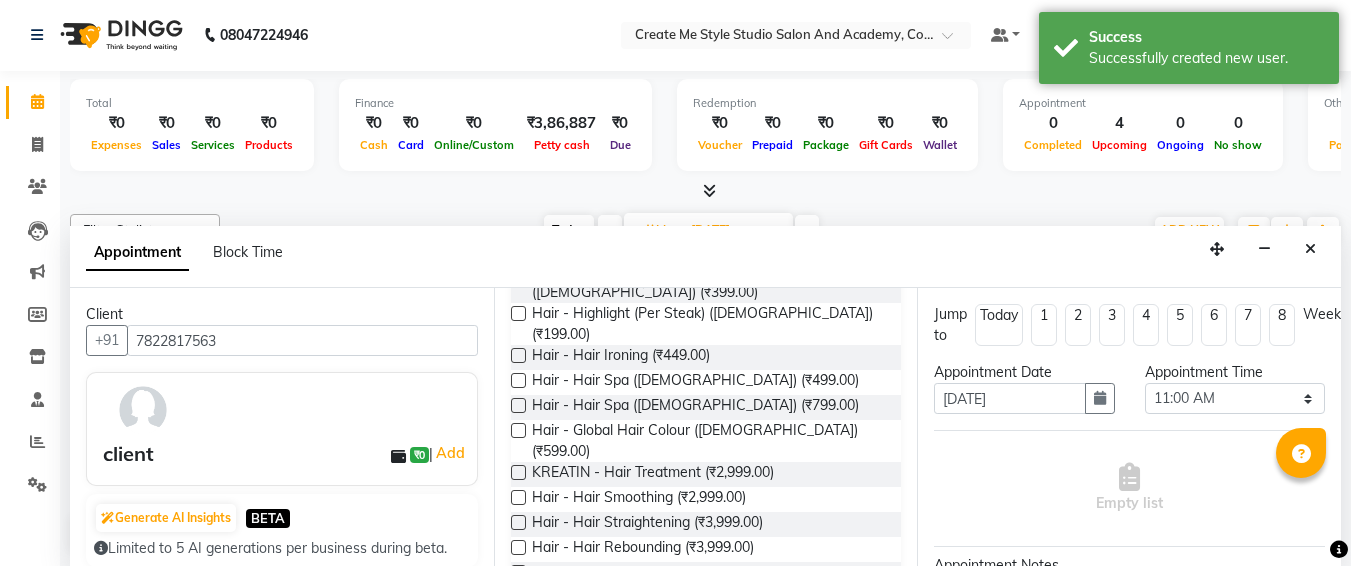 click at bounding box center (518, 472) 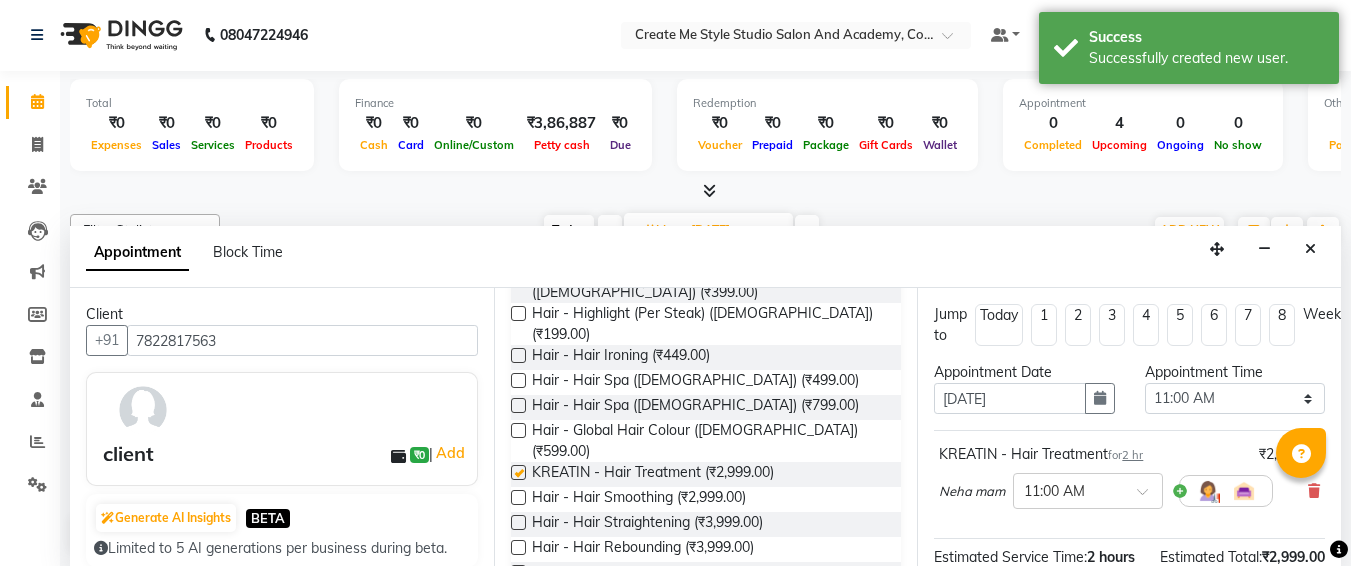 checkbox on "false" 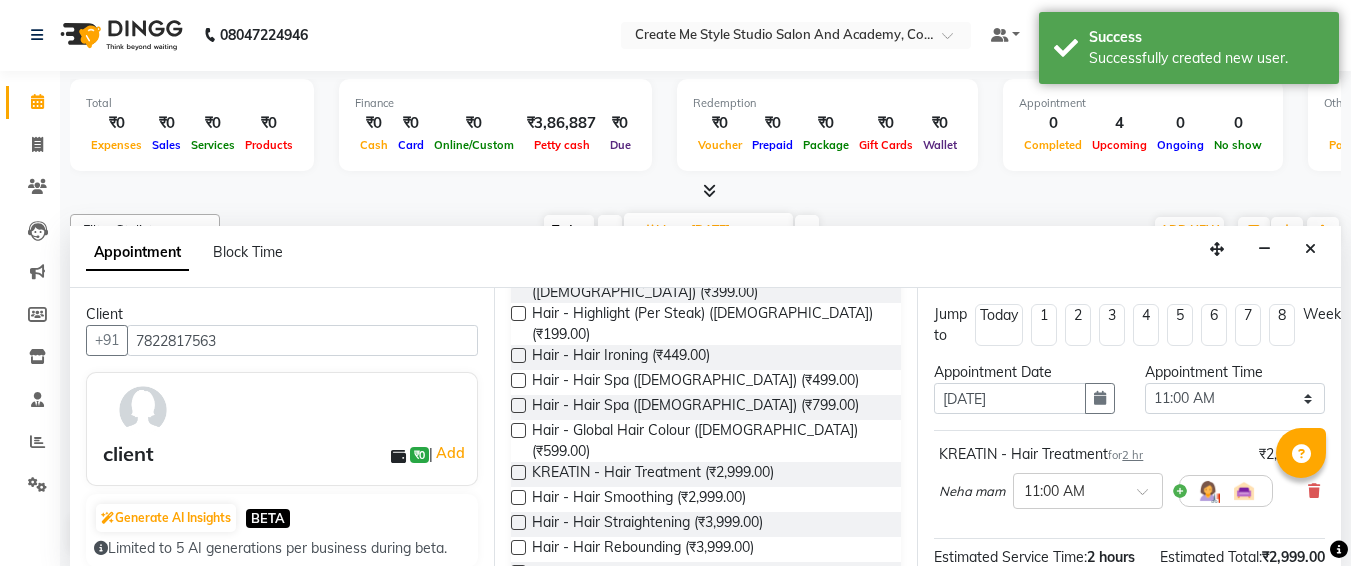 scroll, scrollTop: 284, scrollLeft: 26, axis: both 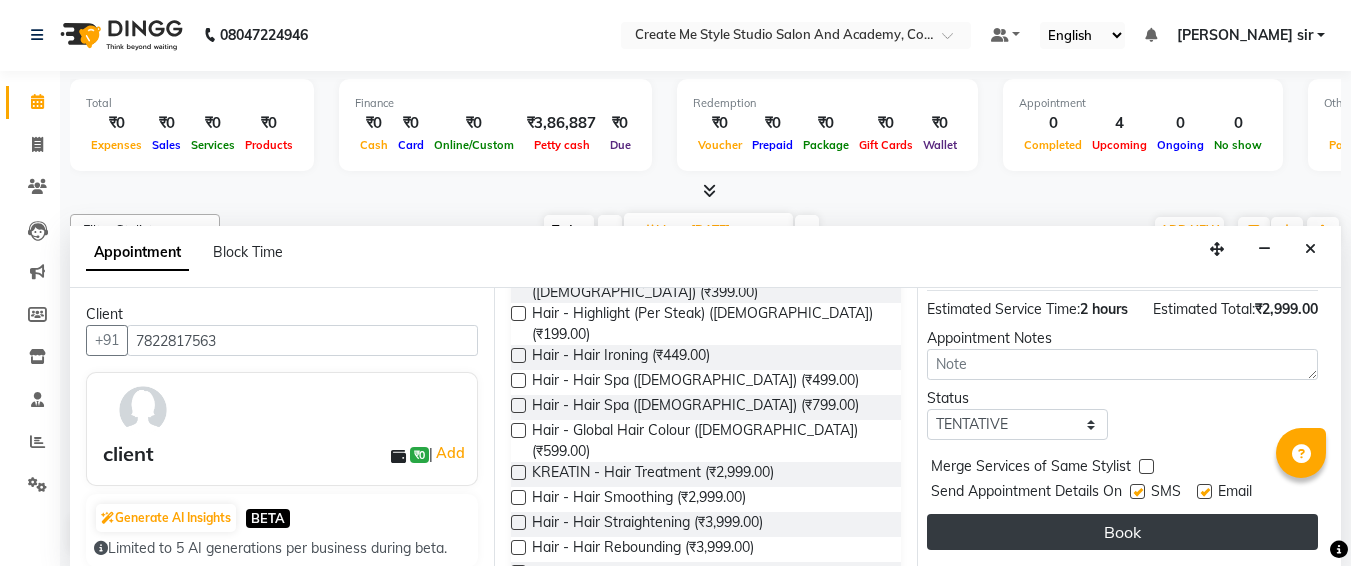 click on "Book" at bounding box center [1122, 532] 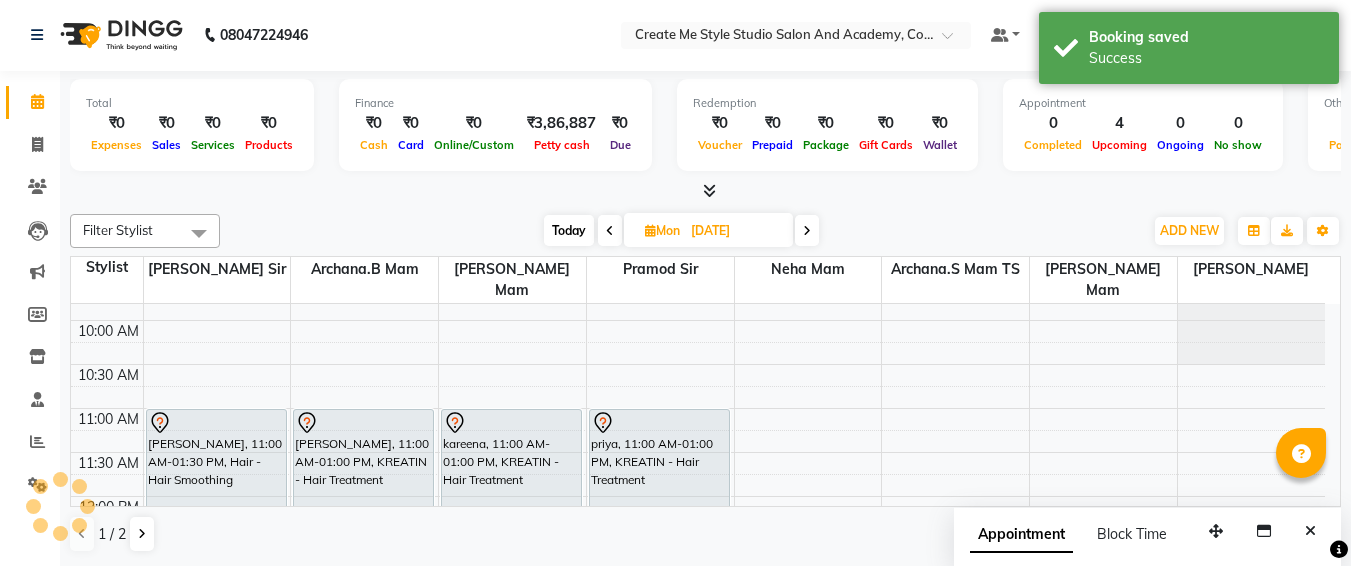 scroll, scrollTop: 0, scrollLeft: 0, axis: both 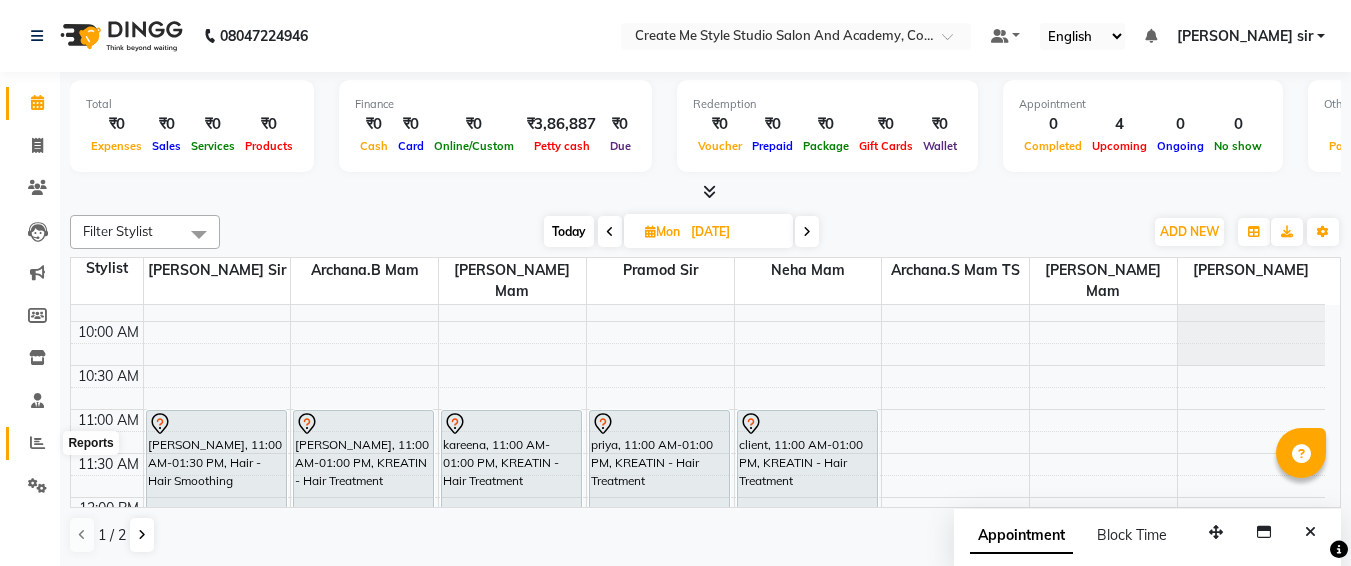 click 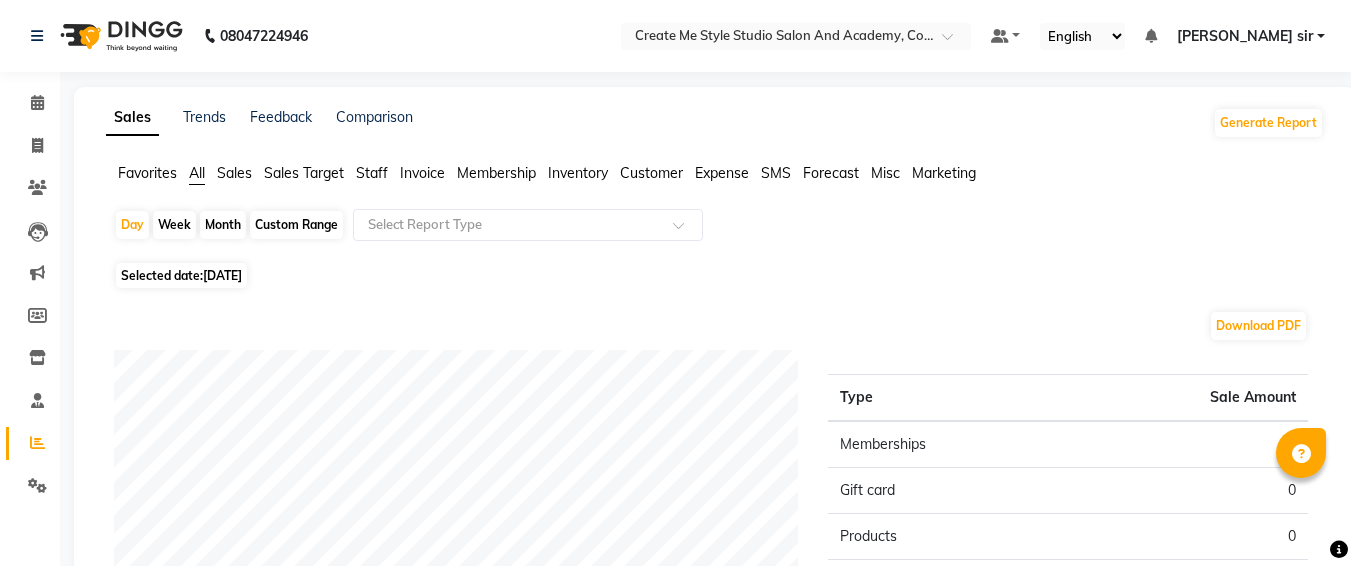 click on "Custom Range" 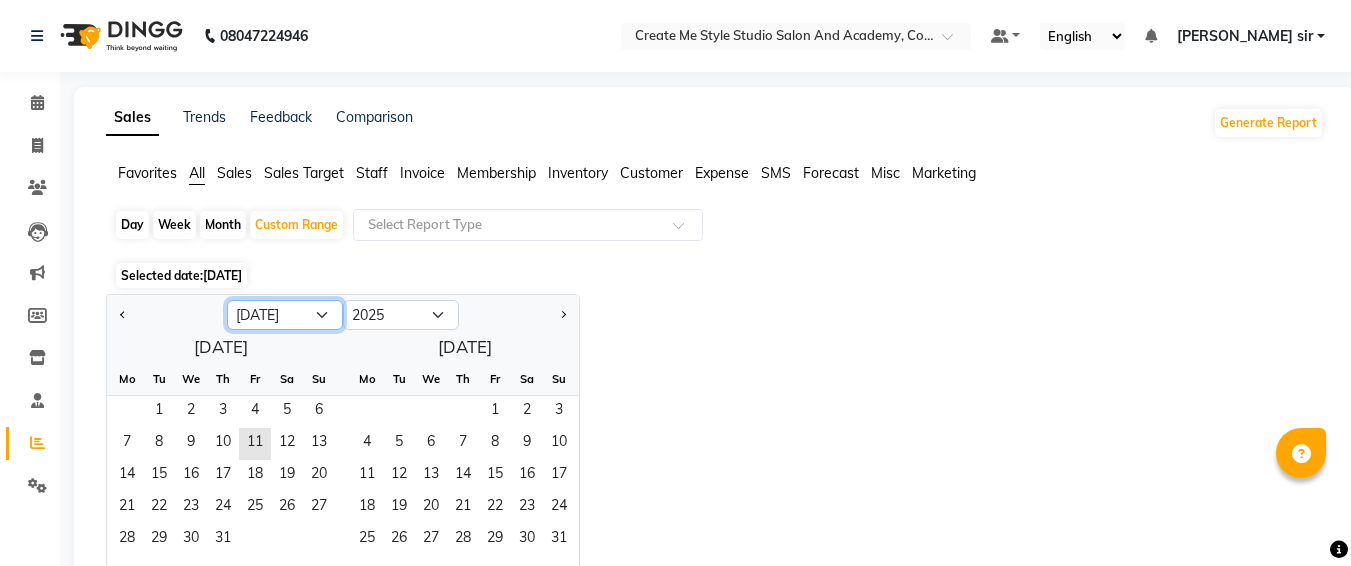 click on "Jan Feb Mar Apr May Jun [DATE] Aug Sep Oct Nov Dec" 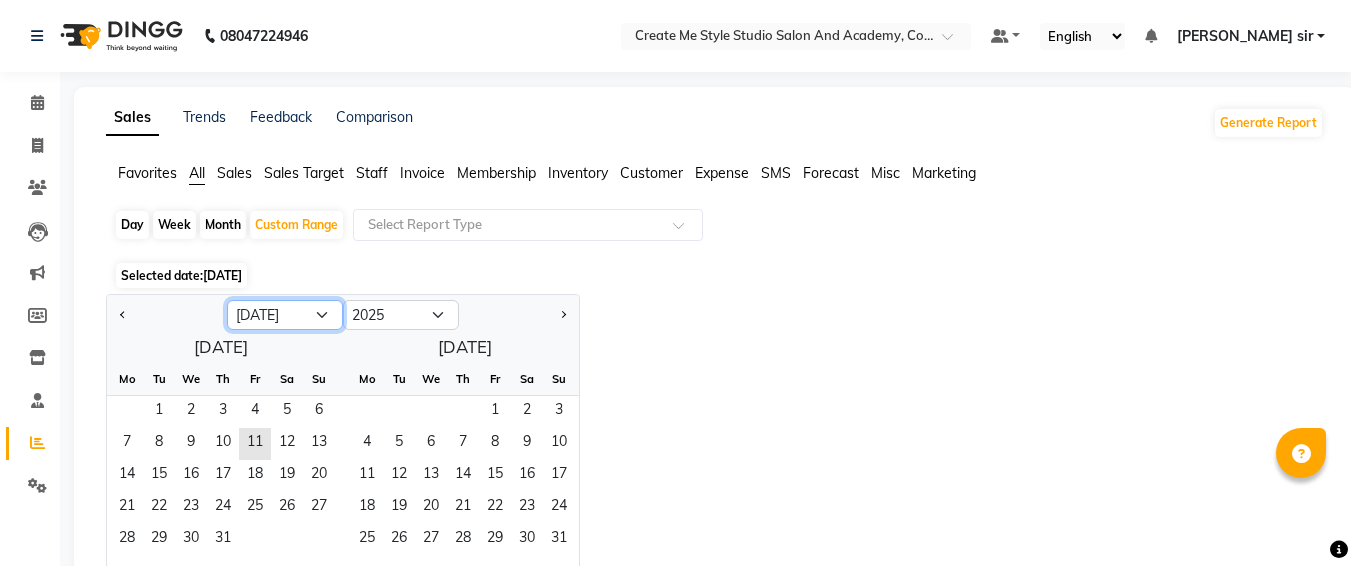 select on "6" 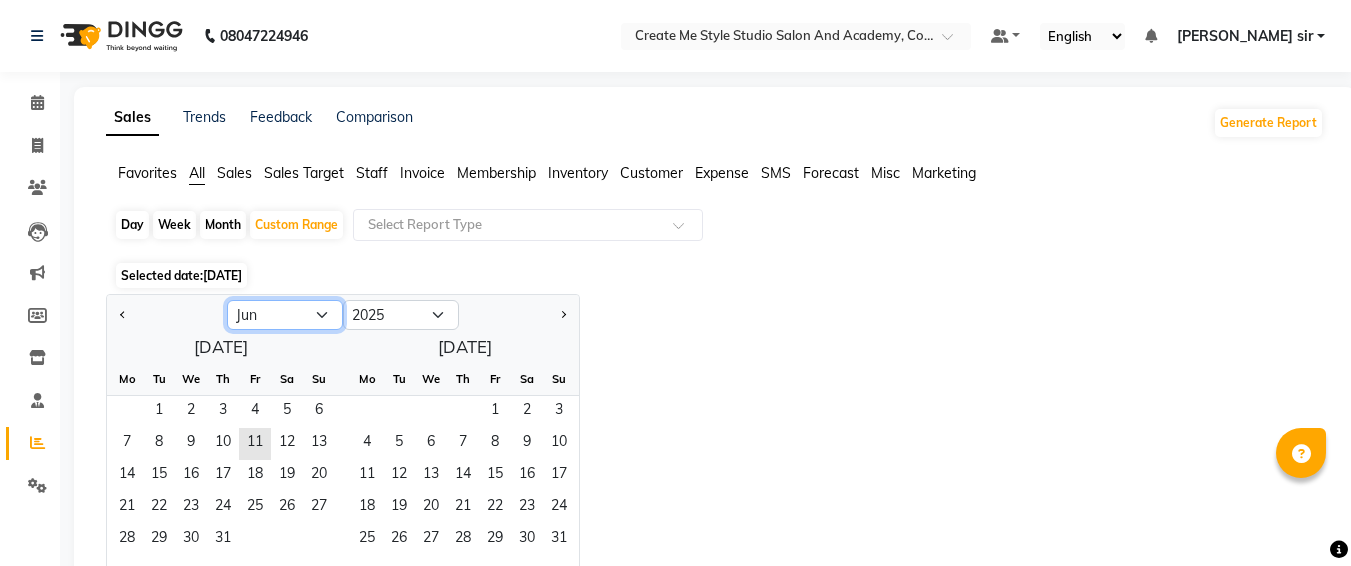 click on "Jan Feb Mar Apr May Jun [DATE] Aug Sep Oct Nov Dec" 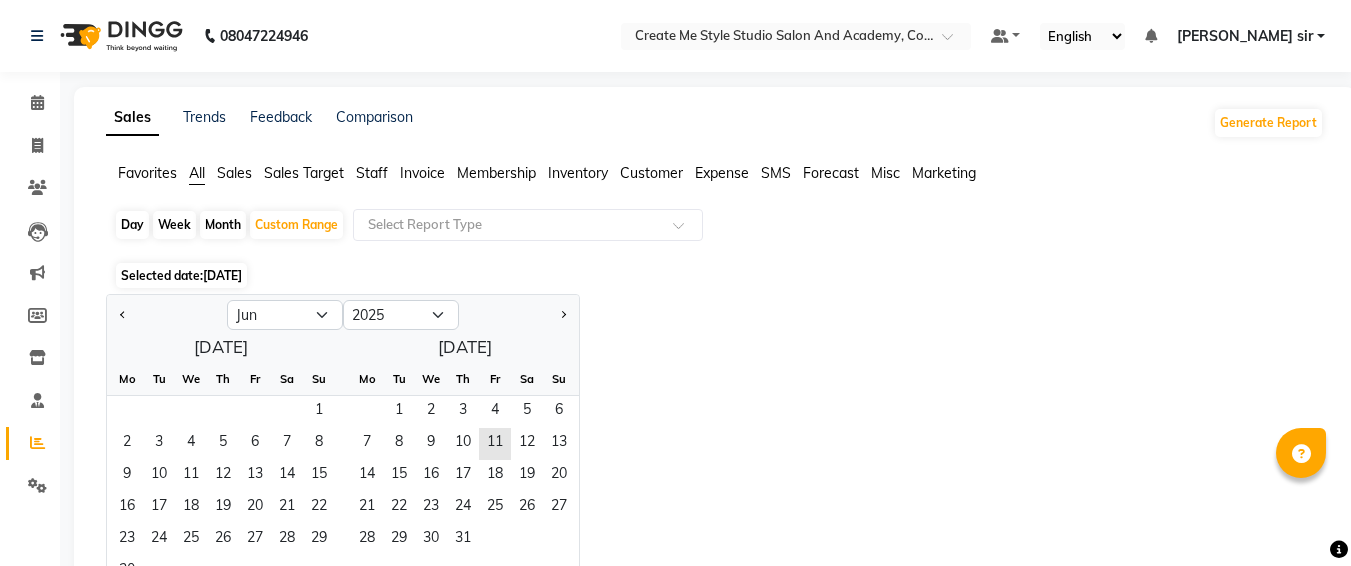 click on "1" 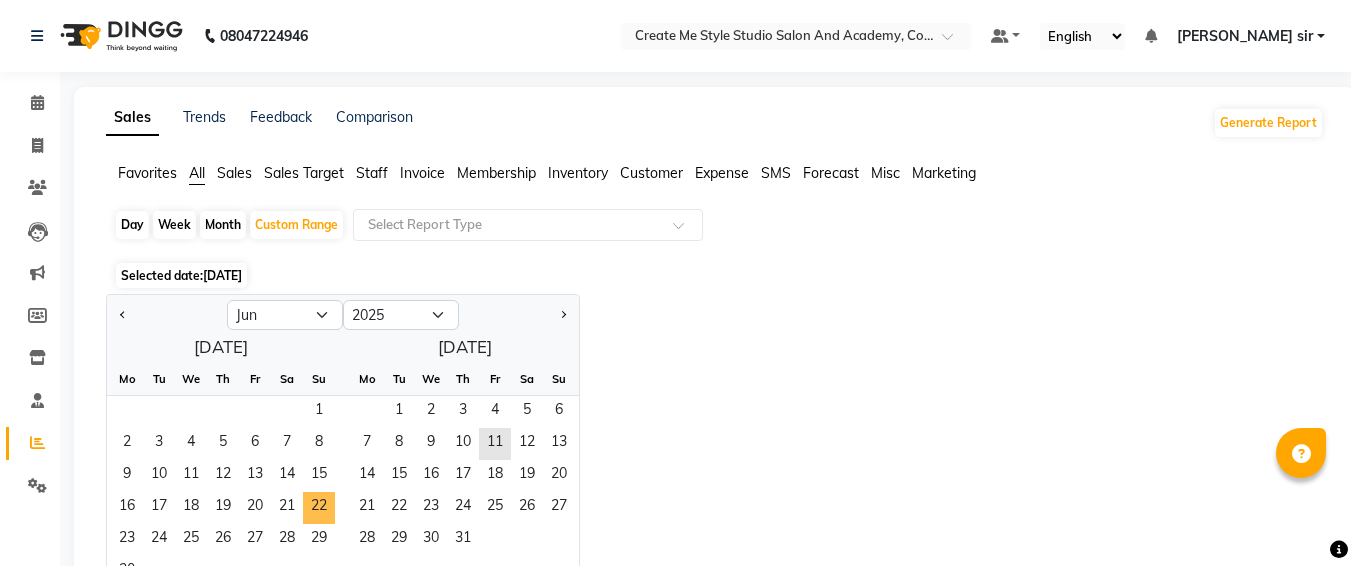 scroll, scrollTop: 105, scrollLeft: 0, axis: vertical 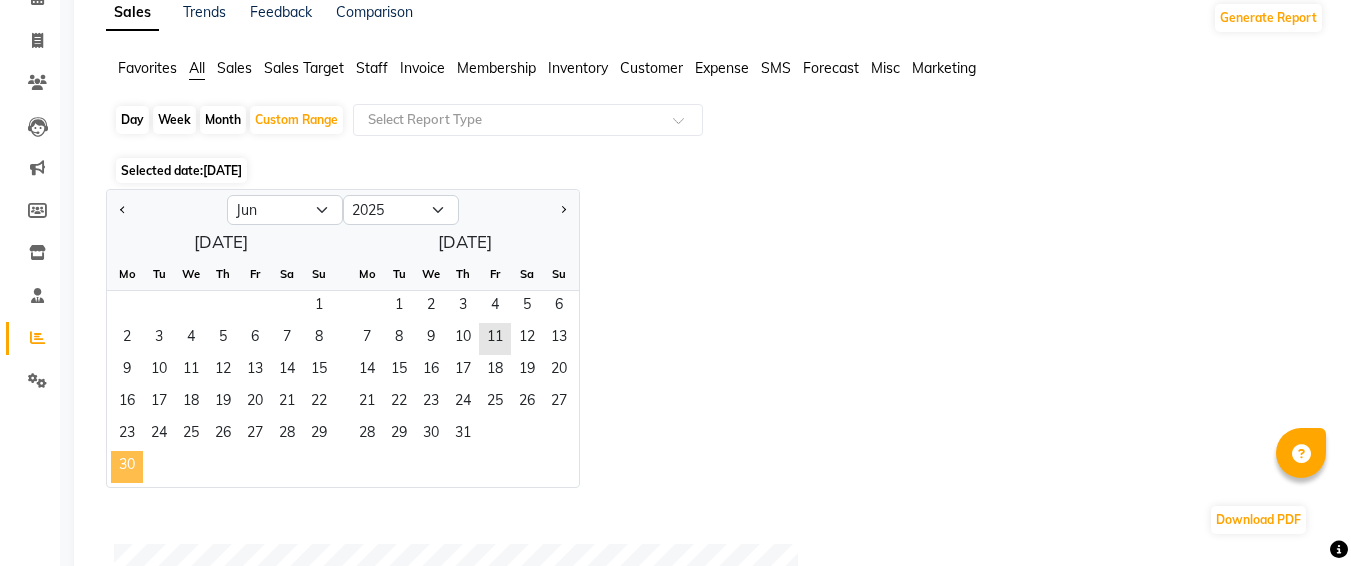 click on "30" 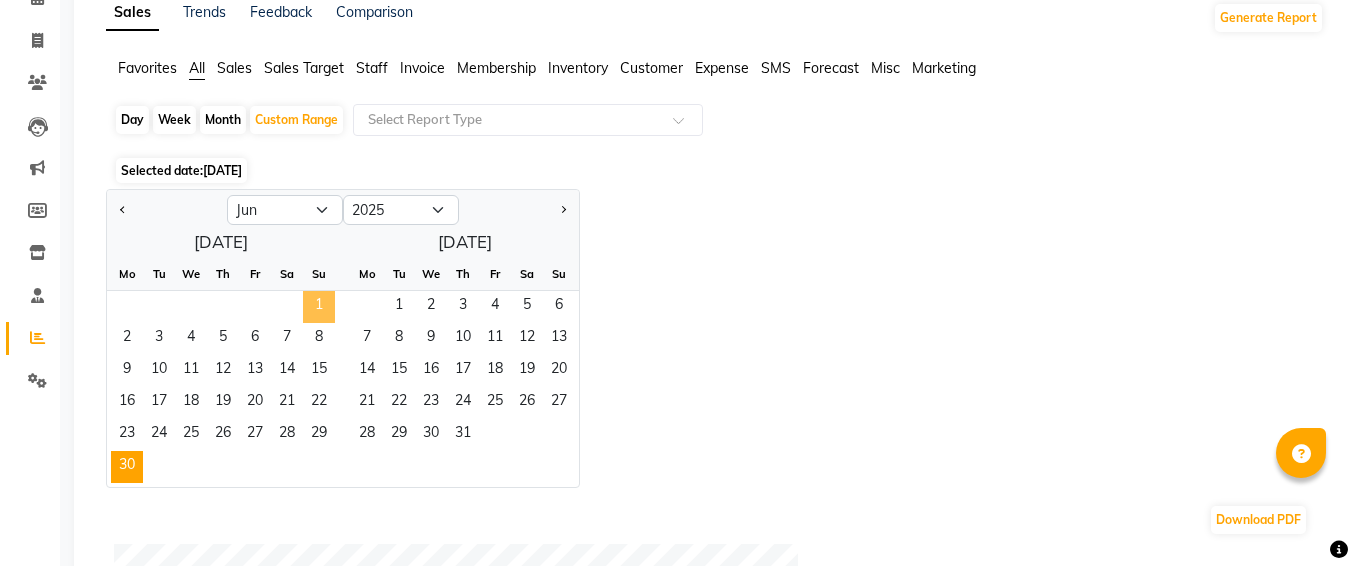 click on "1" 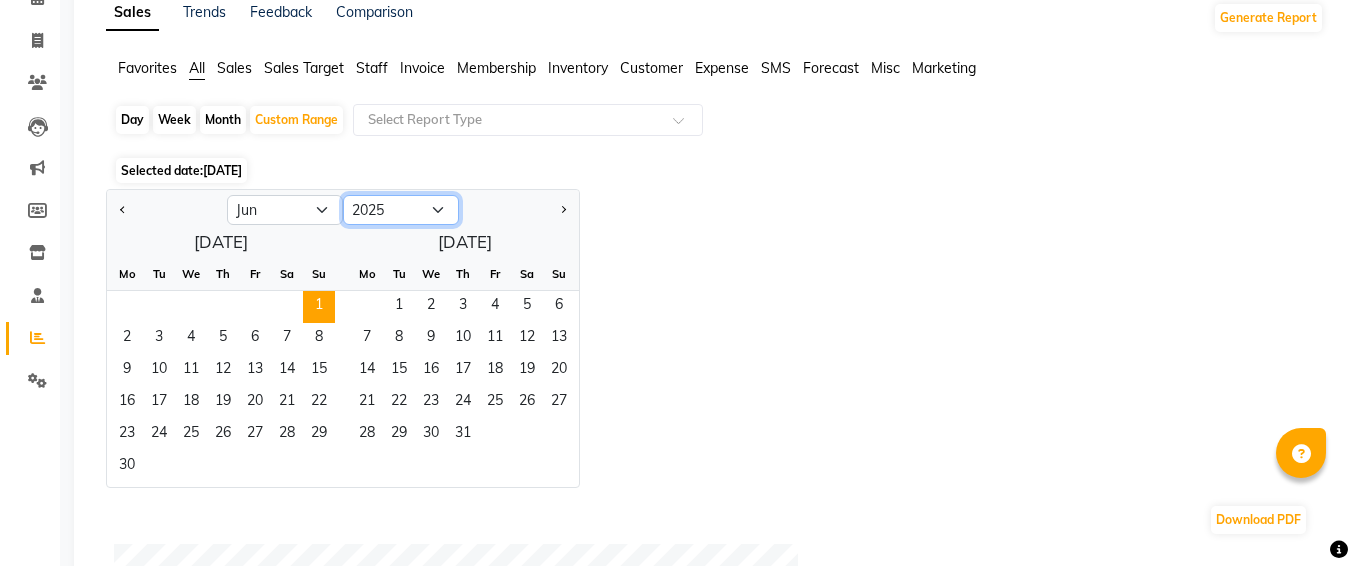 click on "2015 2016 2017 2018 2019 2020 2021 2022 2023 2024 2025 2026 2027 2028 2029 2030 2031 2032 2033 2034 2035" 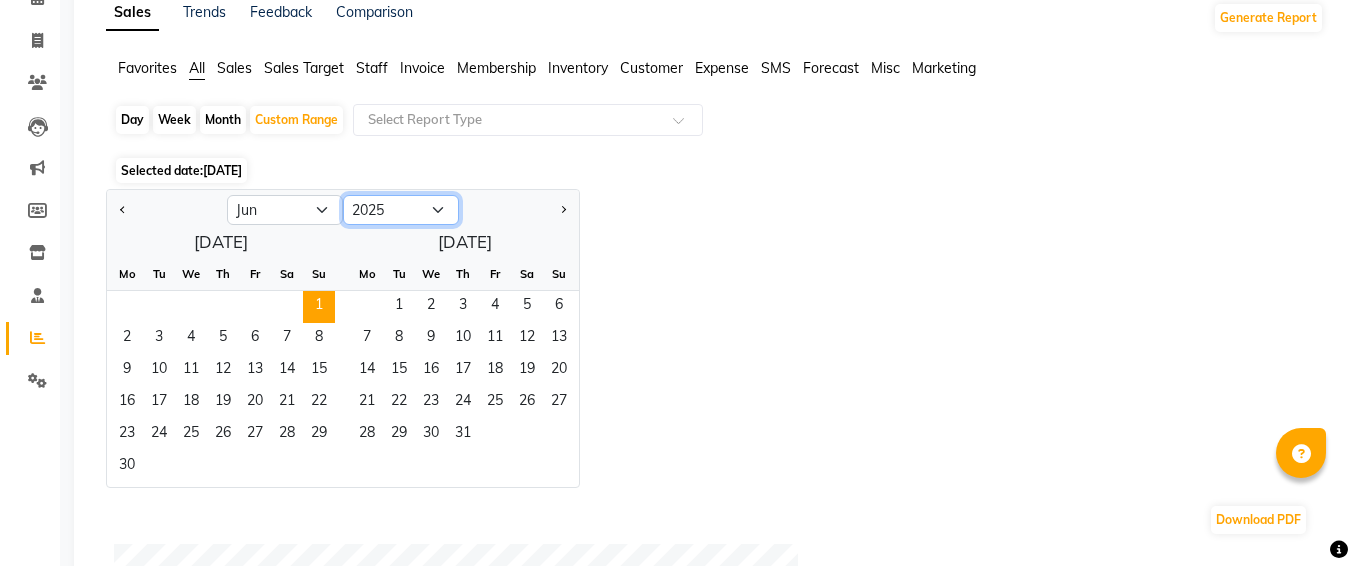 click on "2015 2016 2017 2018 2019 2020 2021 2022 2023 2024 2025 2026 2027 2028 2029 2030 2031 2032 2033 2034 2035" 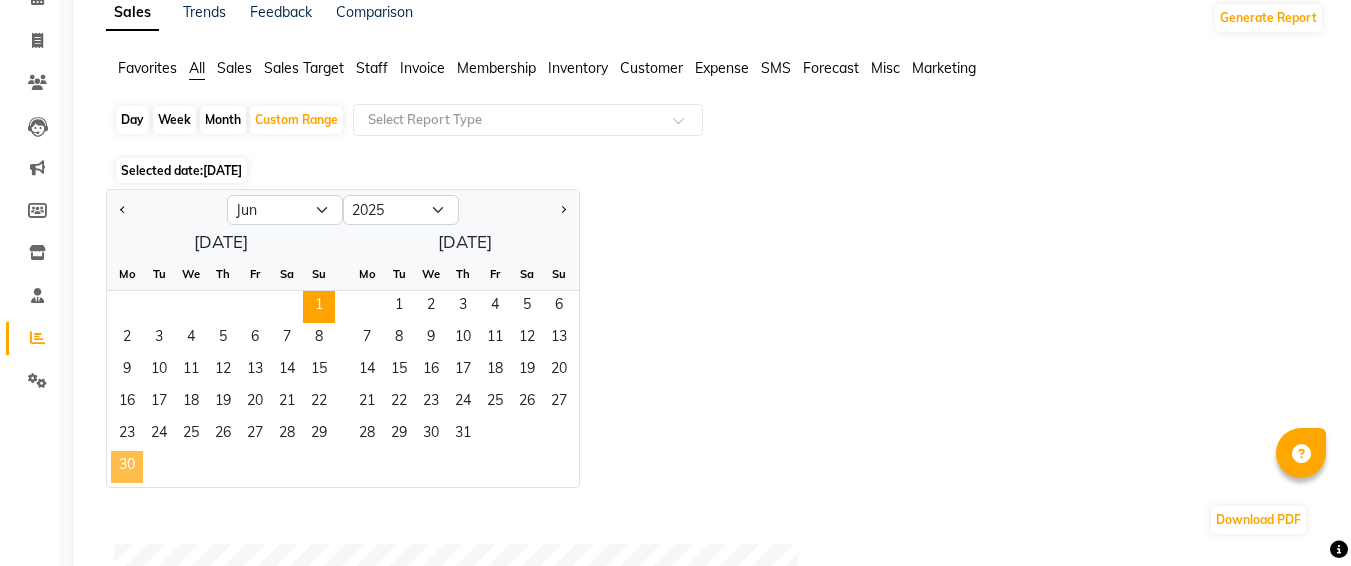 click on "30" 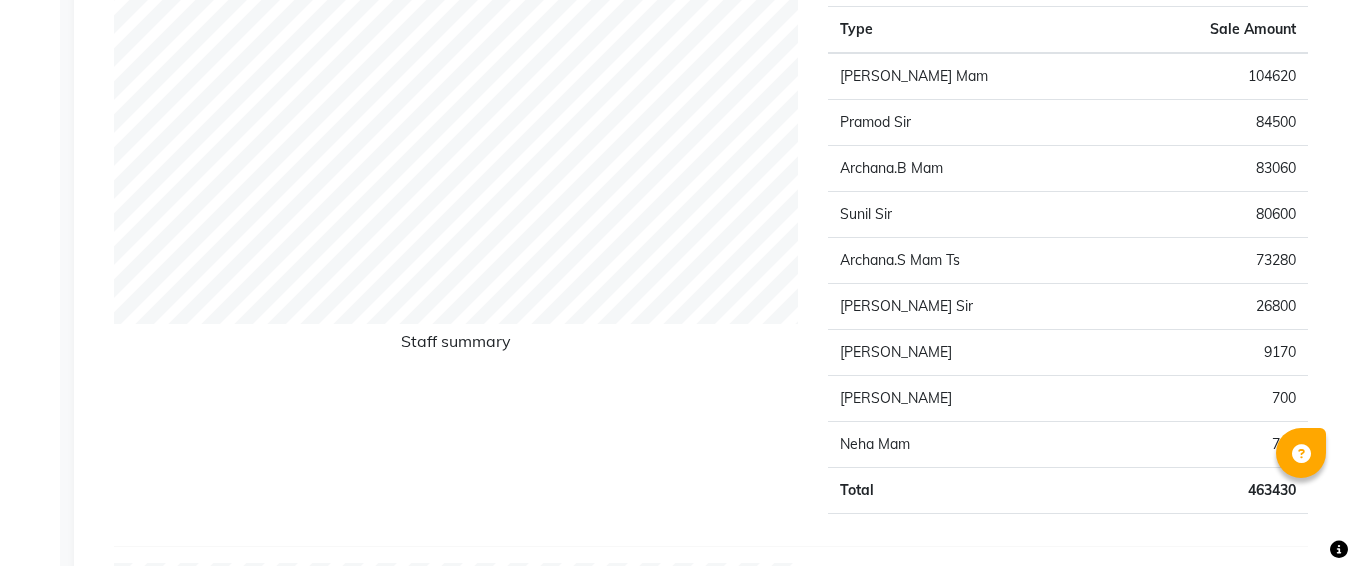 scroll, scrollTop: 0, scrollLeft: 0, axis: both 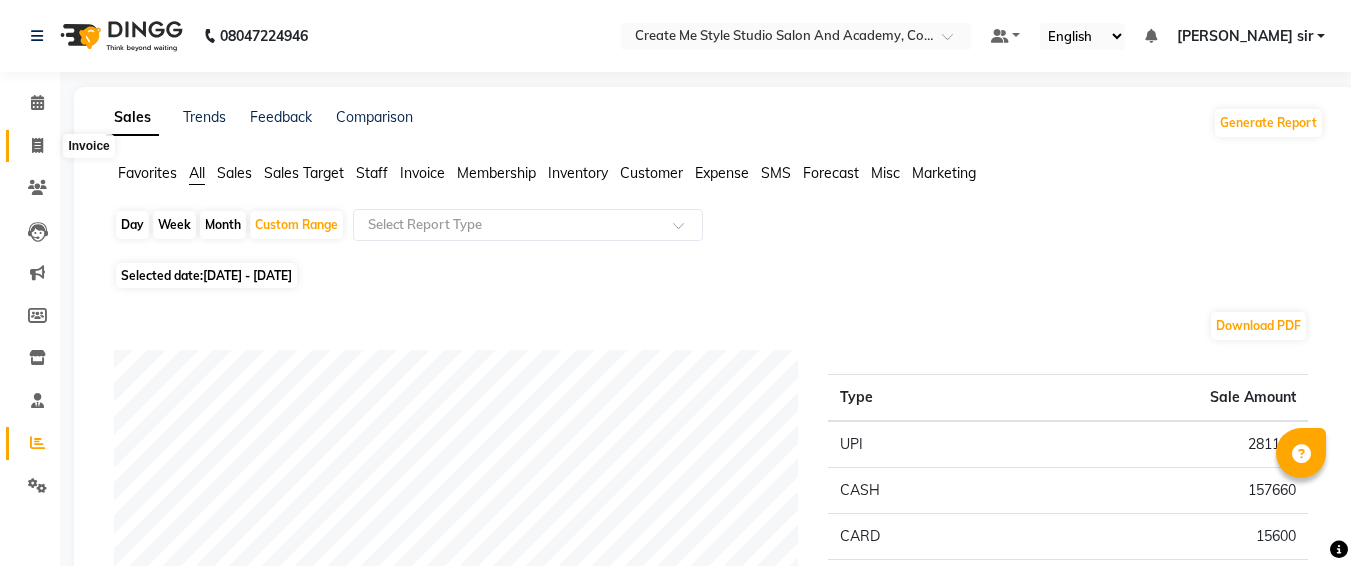 click 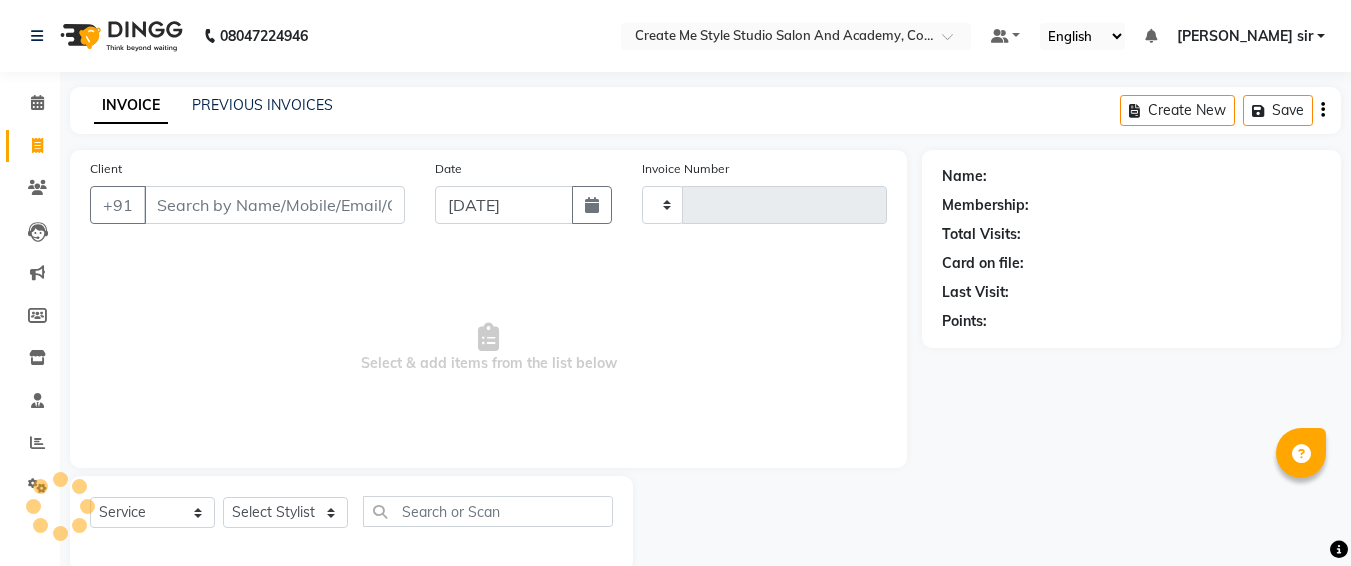 scroll, scrollTop: 35, scrollLeft: 0, axis: vertical 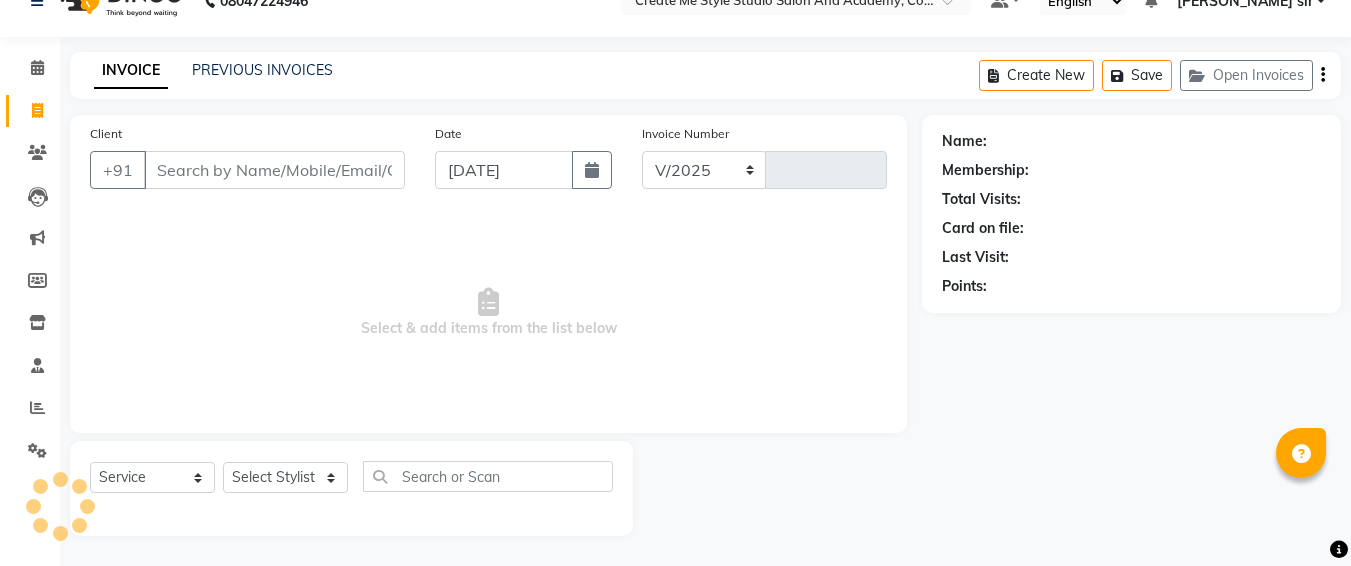 select on "8253" 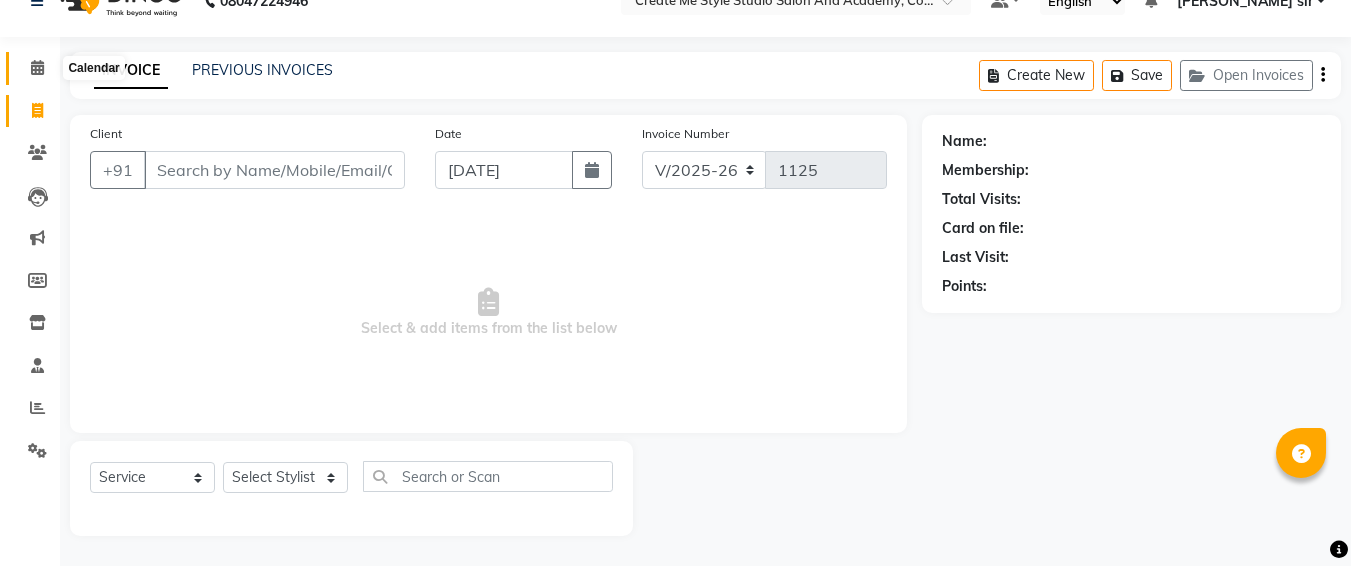 click 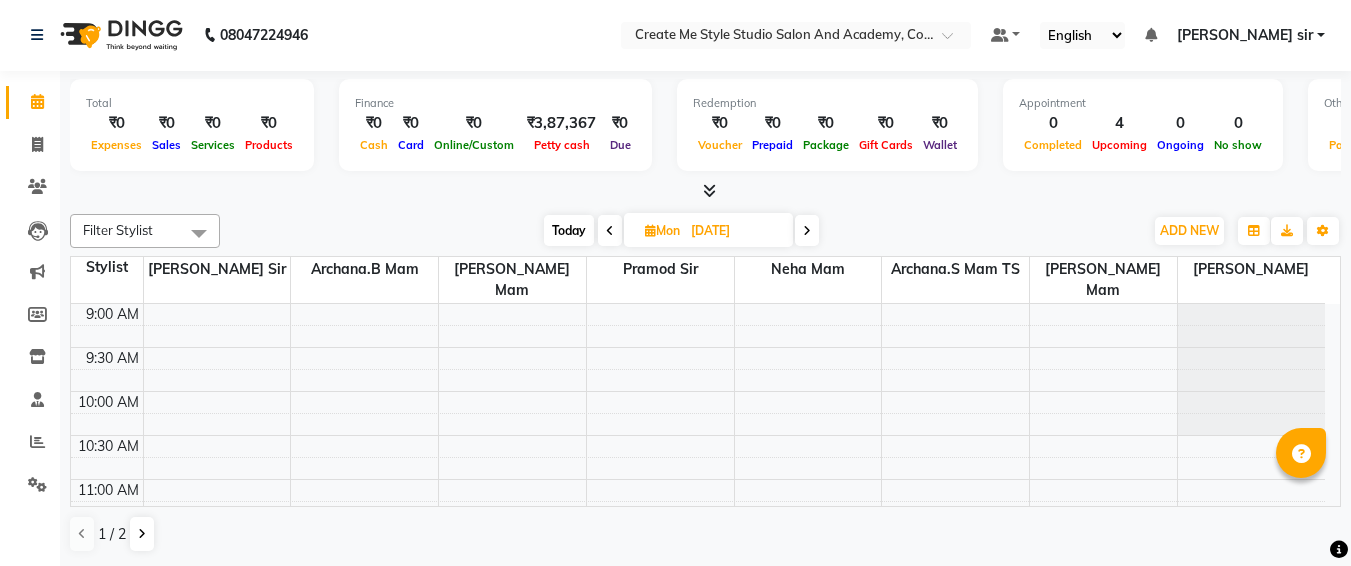 scroll, scrollTop: 0, scrollLeft: 0, axis: both 